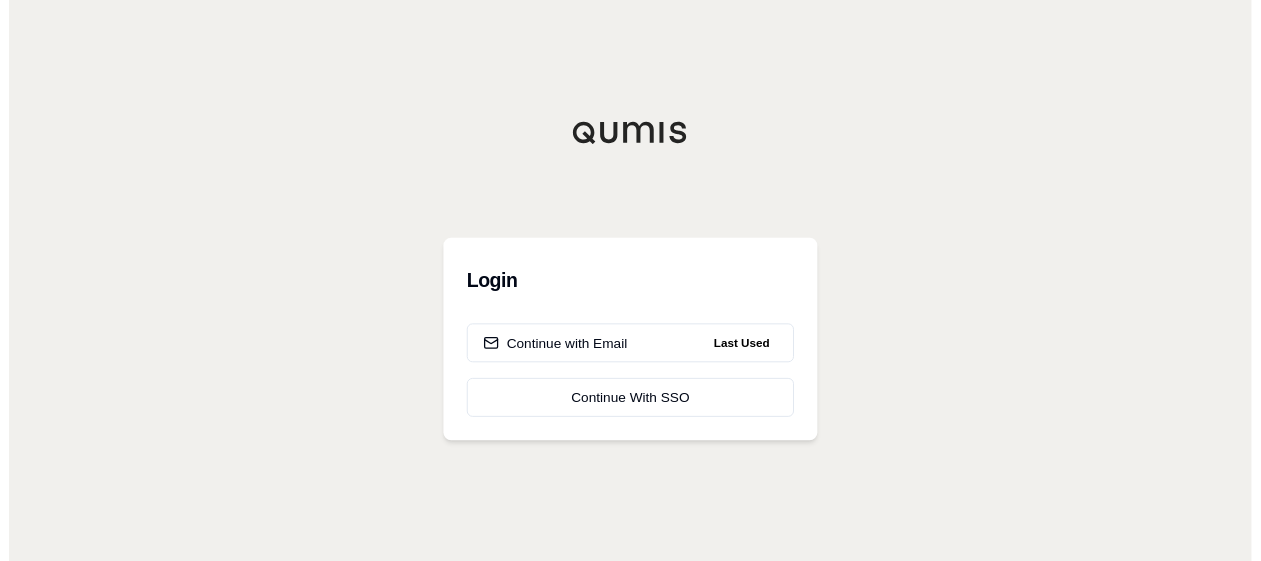 scroll, scrollTop: 0, scrollLeft: 0, axis: both 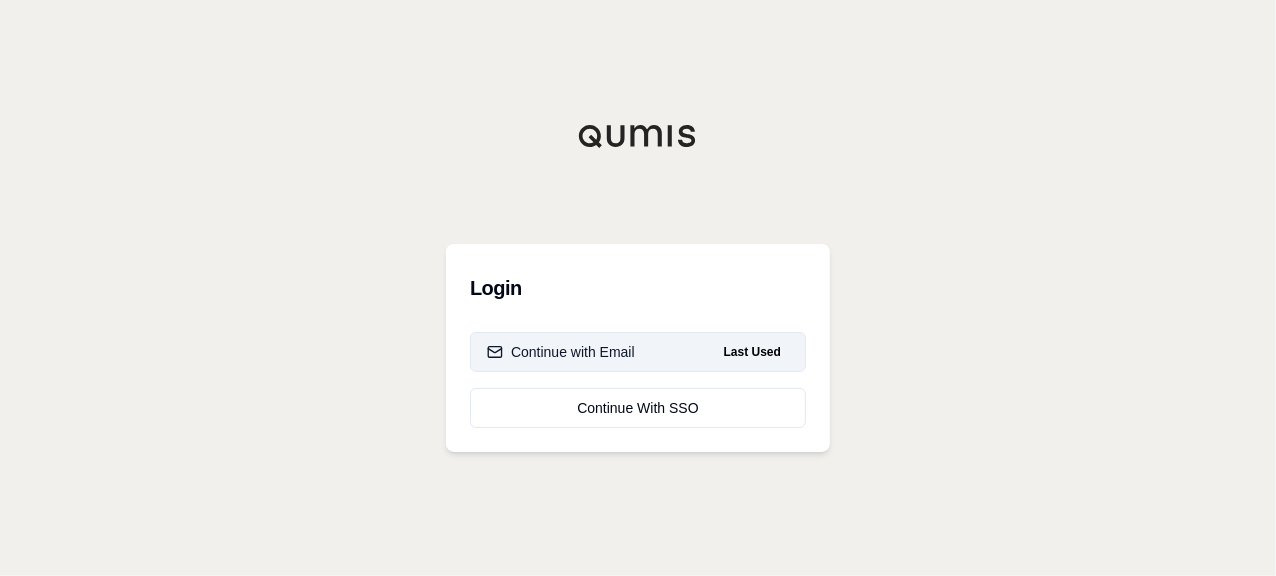 click on "Continue with Email" at bounding box center (561, 352) 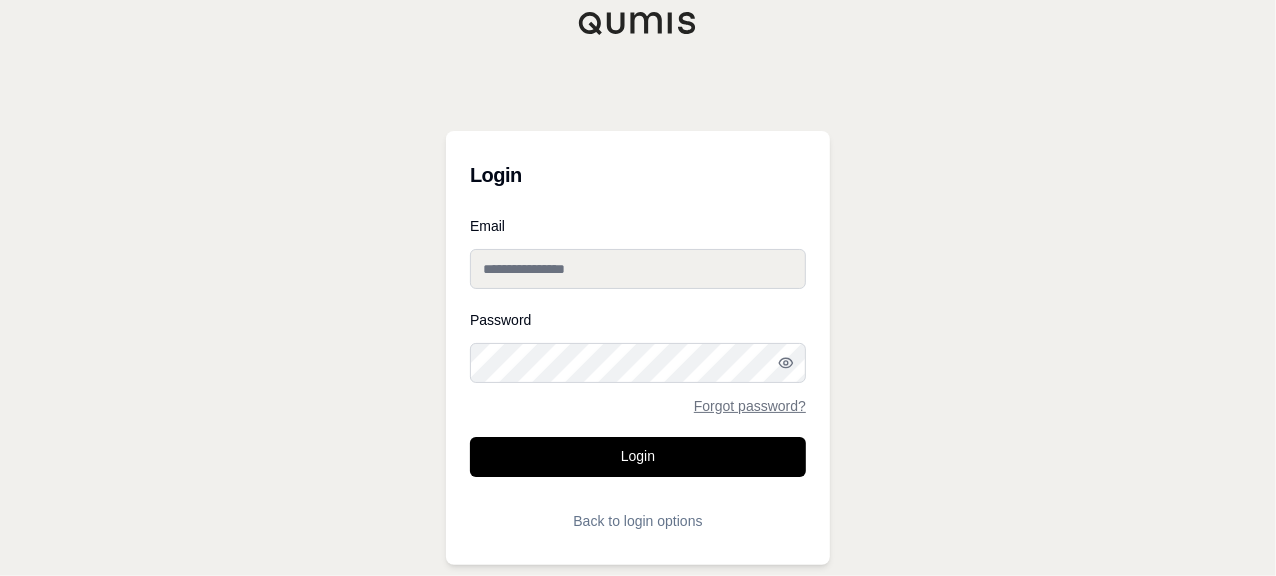 type on "**********" 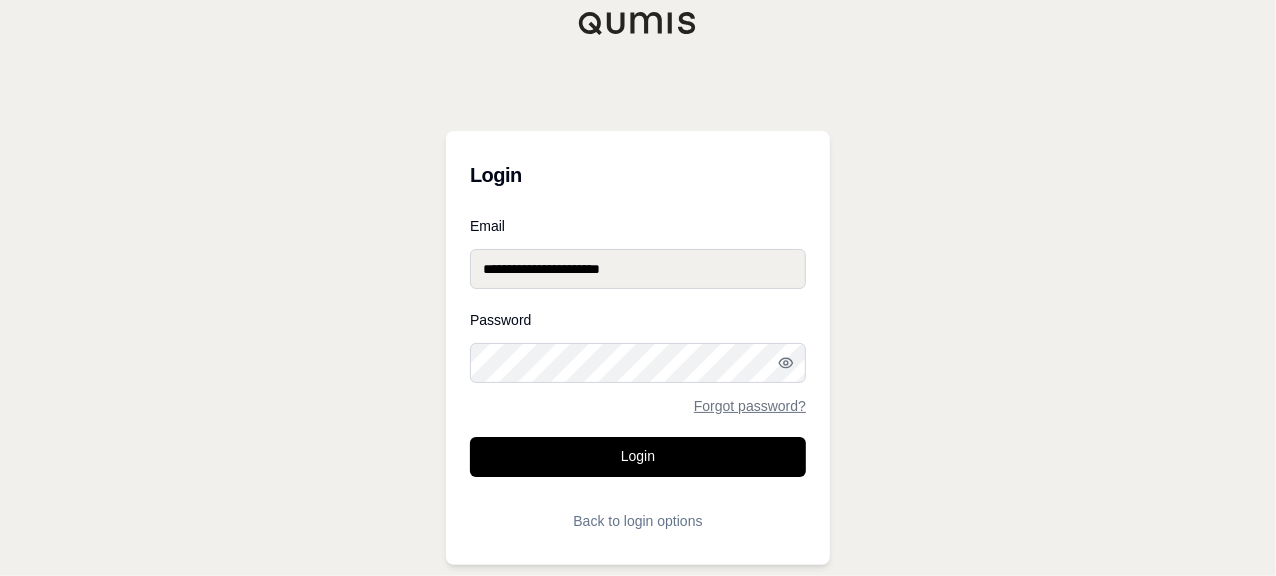 click on "**********" at bounding box center [638, 269] 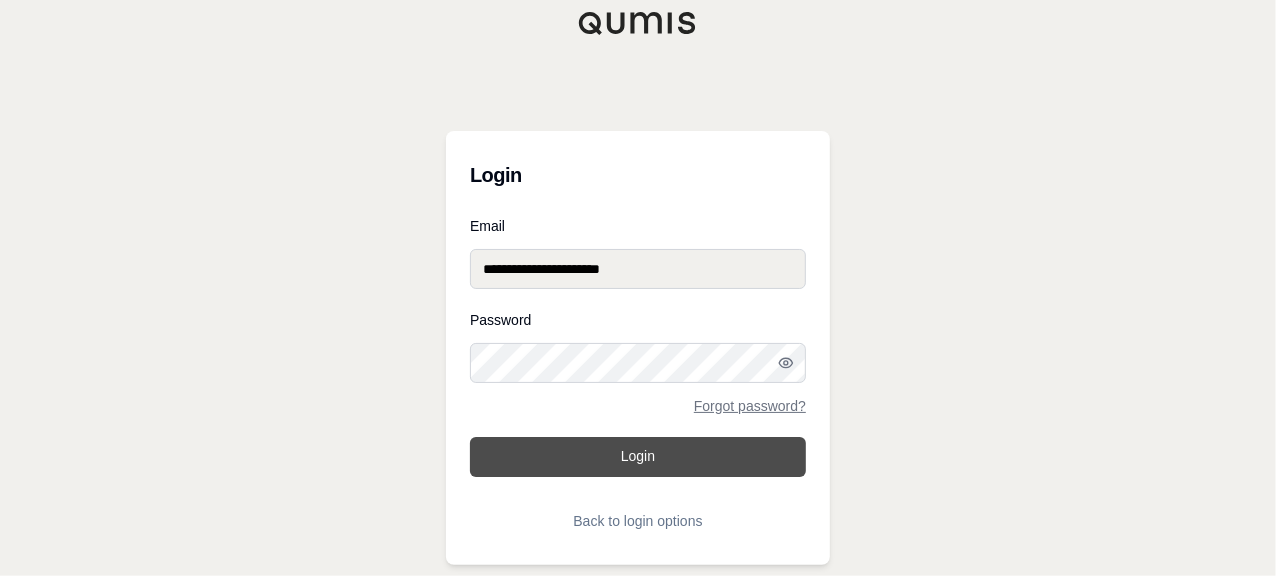 click on "Login" at bounding box center [638, 457] 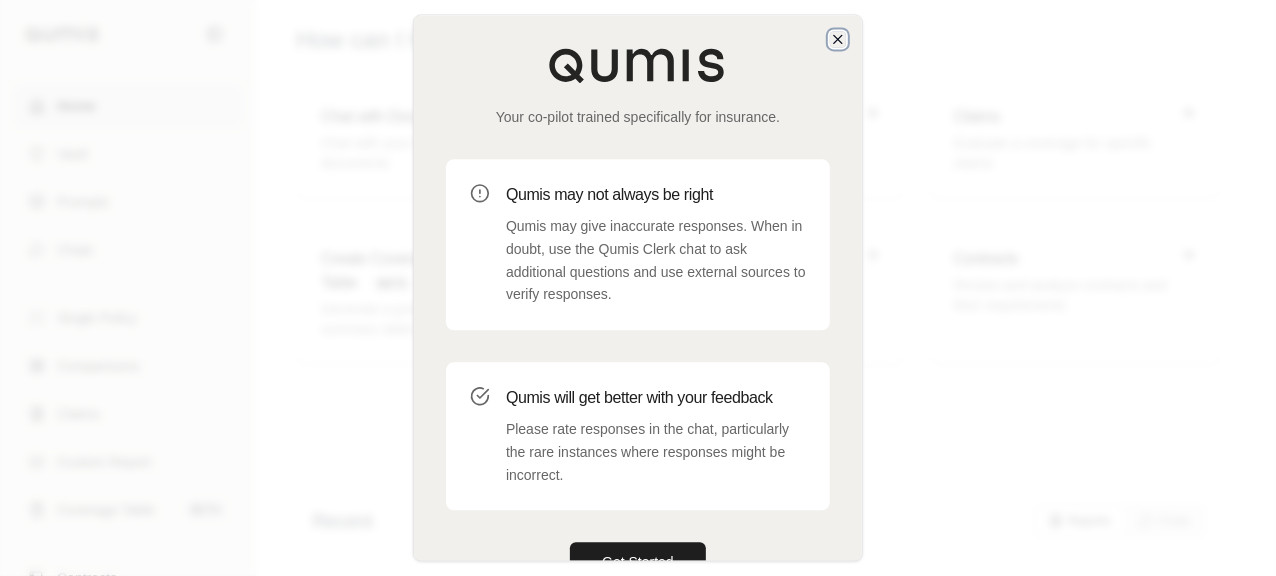 click 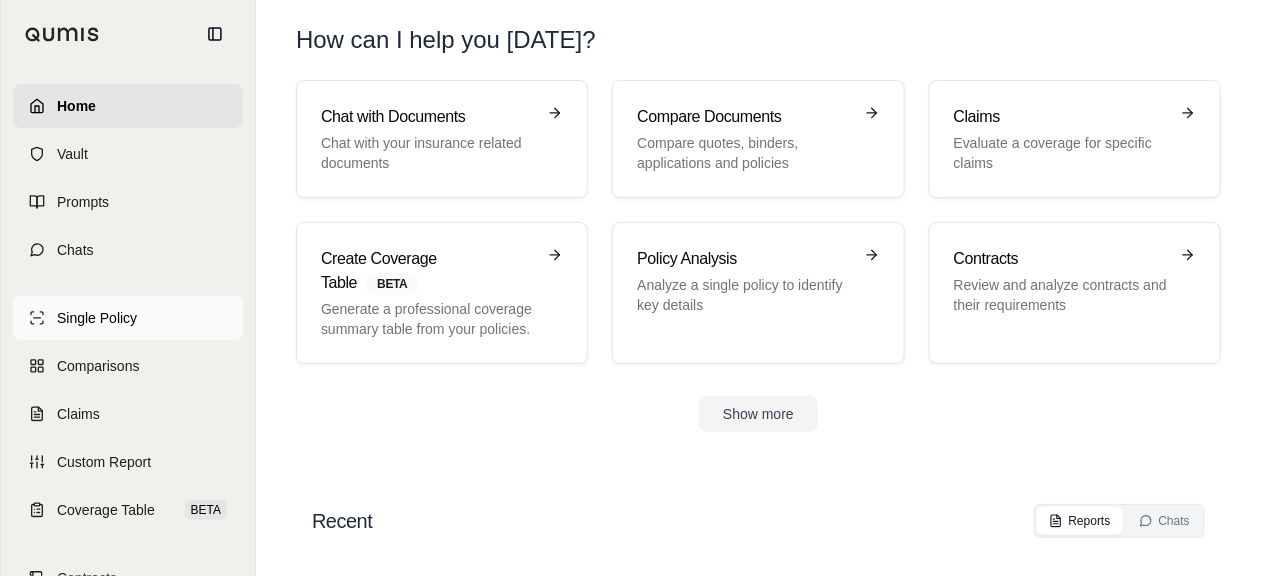 click on "Single Policy" at bounding box center [97, 318] 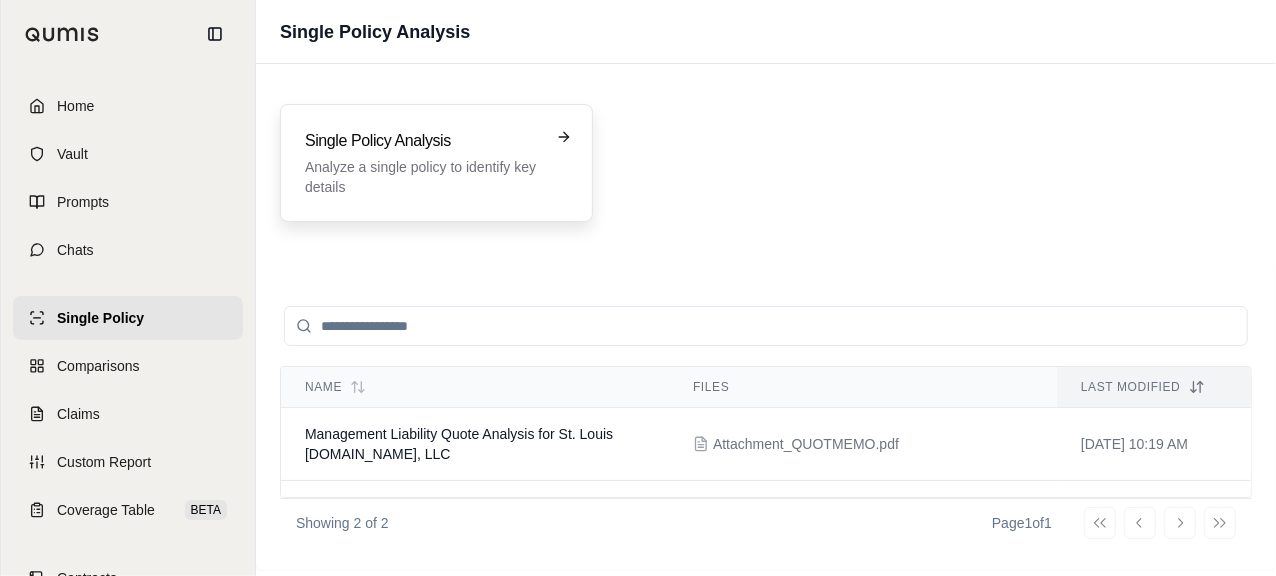 click on "Single Policy Analysis" at bounding box center (422, 141) 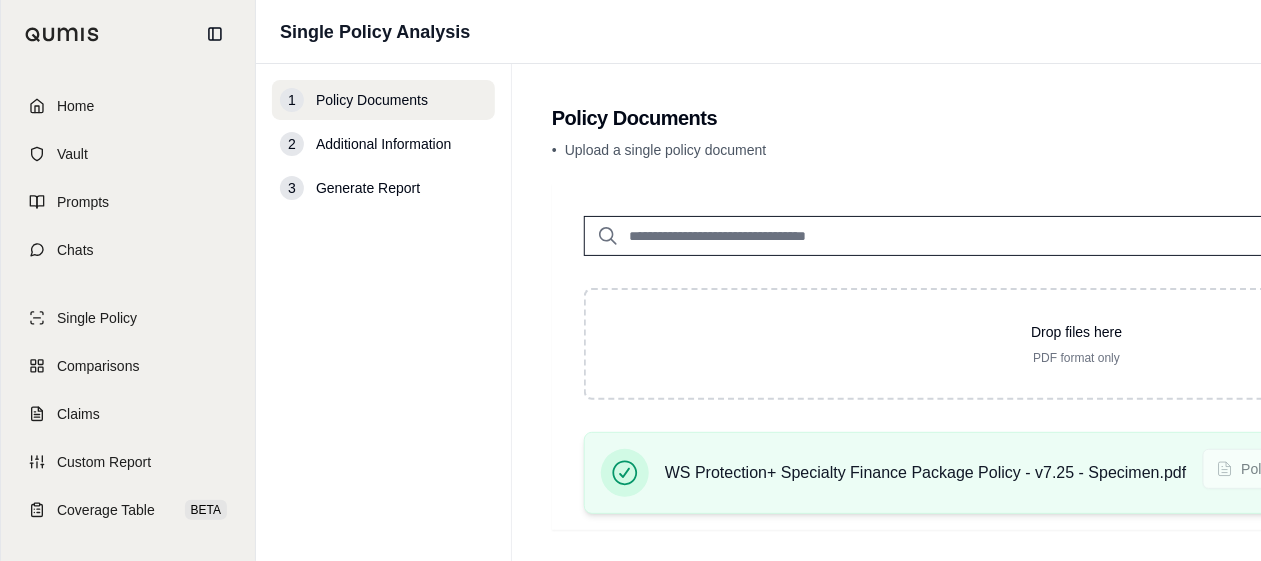 scroll, scrollTop: 78, scrollLeft: 0, axis: vertical 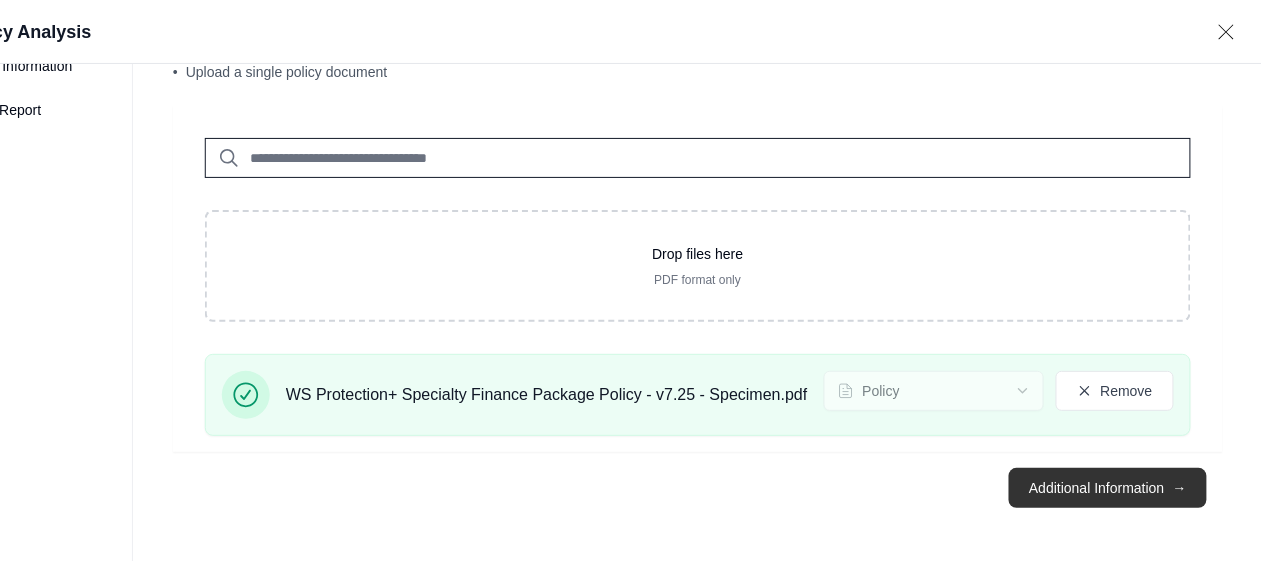 click on "Additional Information →" at bounding box center [1107, 488] 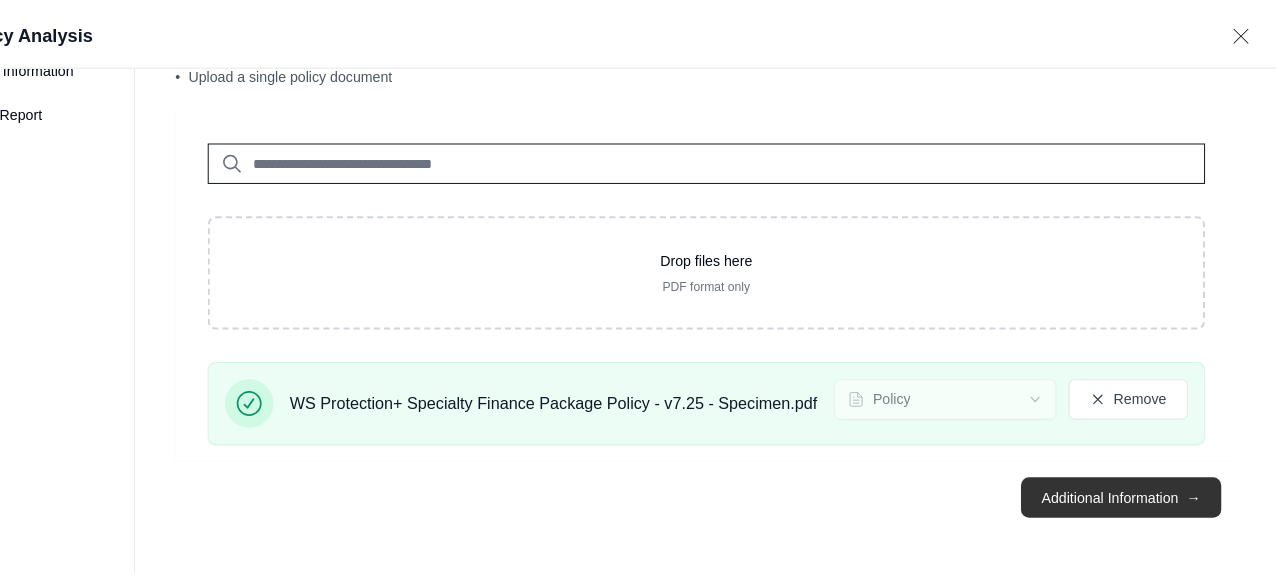 scroll, scrollTop: 0, scrollLeft: 0, axis: both 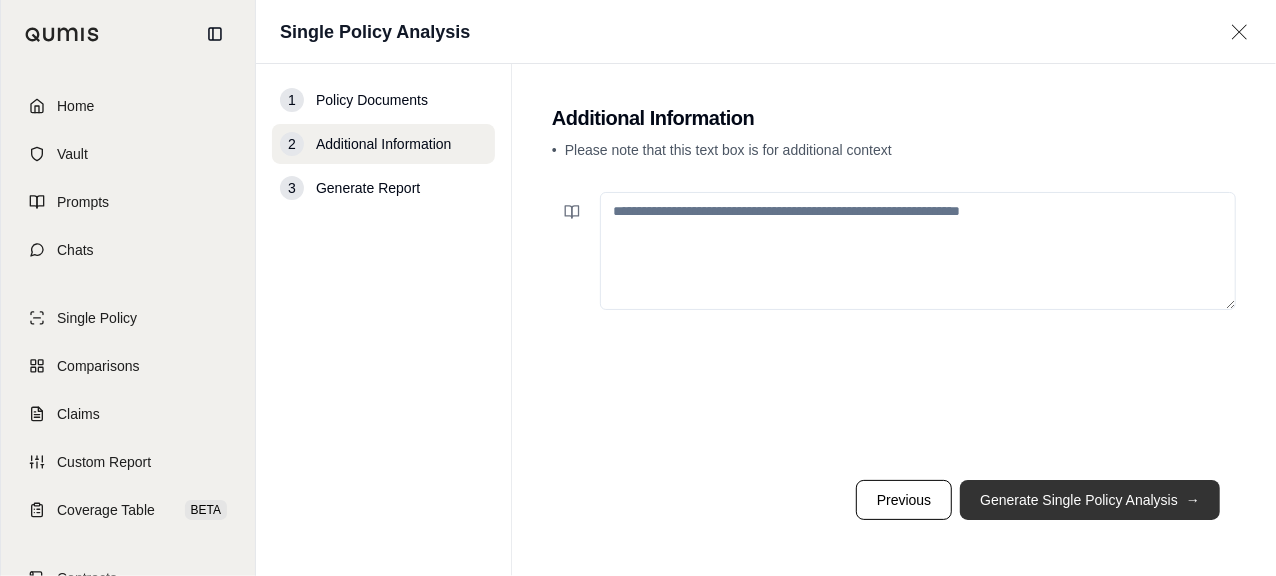 click on "Generate Single Policy Analysis →" at bounding box center (1090, 500) 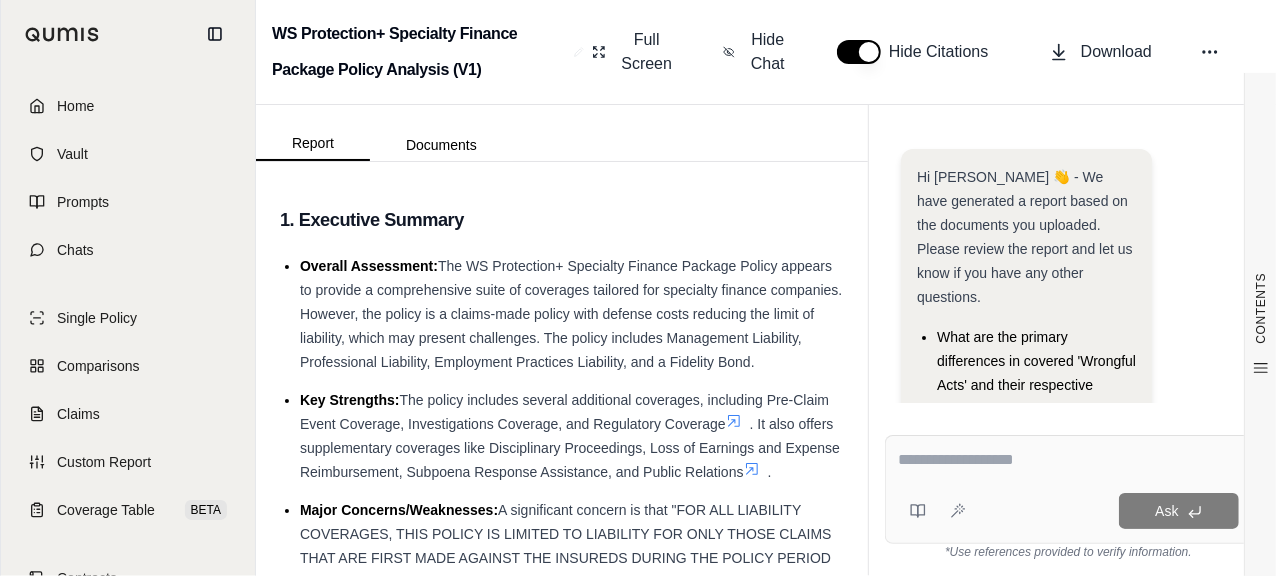 scroll, scrollTop: 0, scrollLeft: 0, axis: both 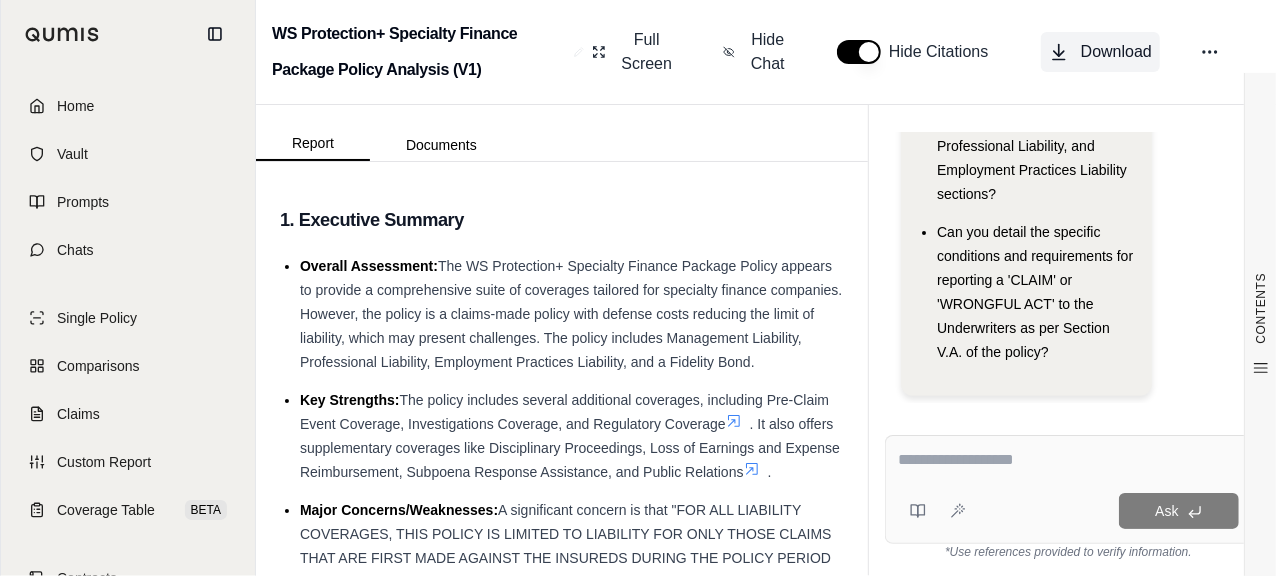 click 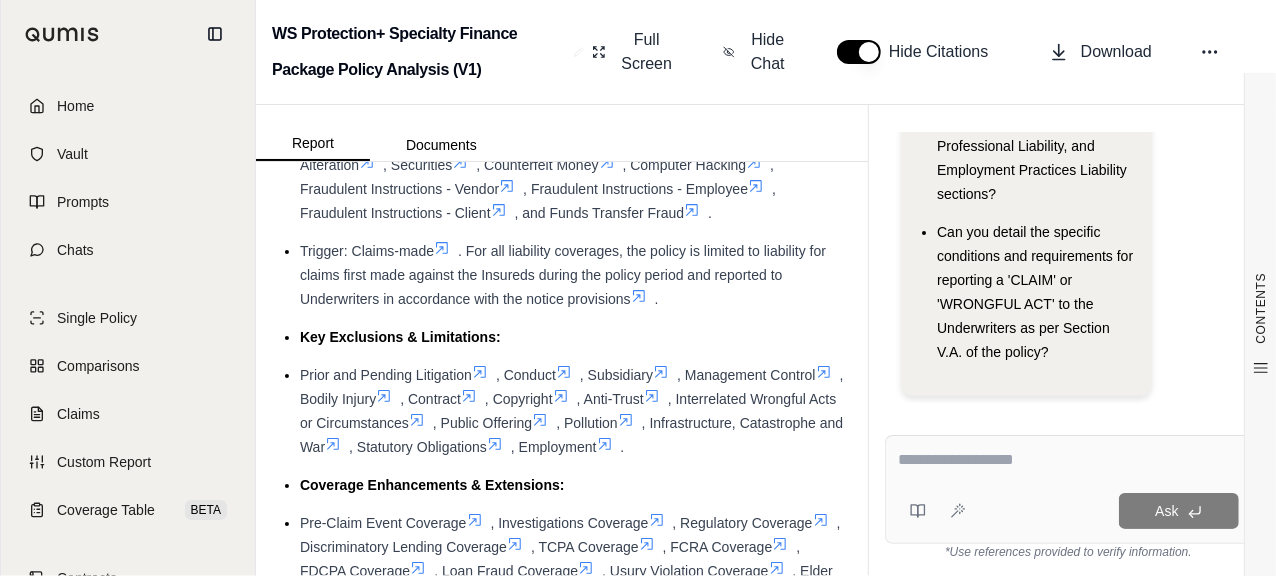 scroll, scrollTop: 1700, scrollLeft: 0, axis: vertical 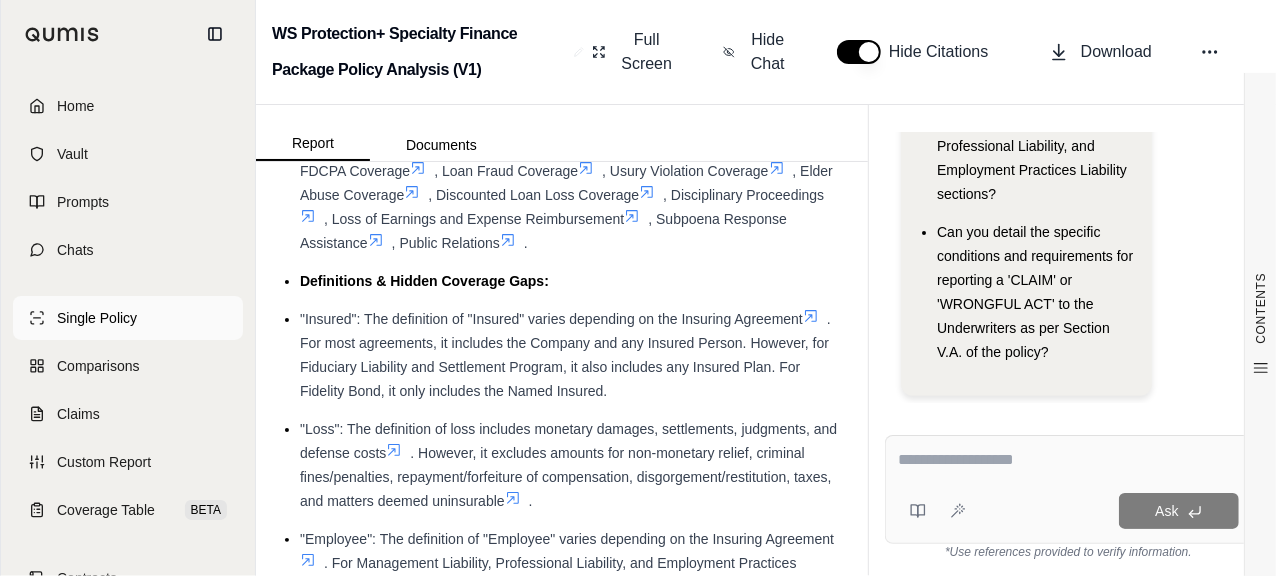 click on "Single Policy" at bounding box center (97, 318) 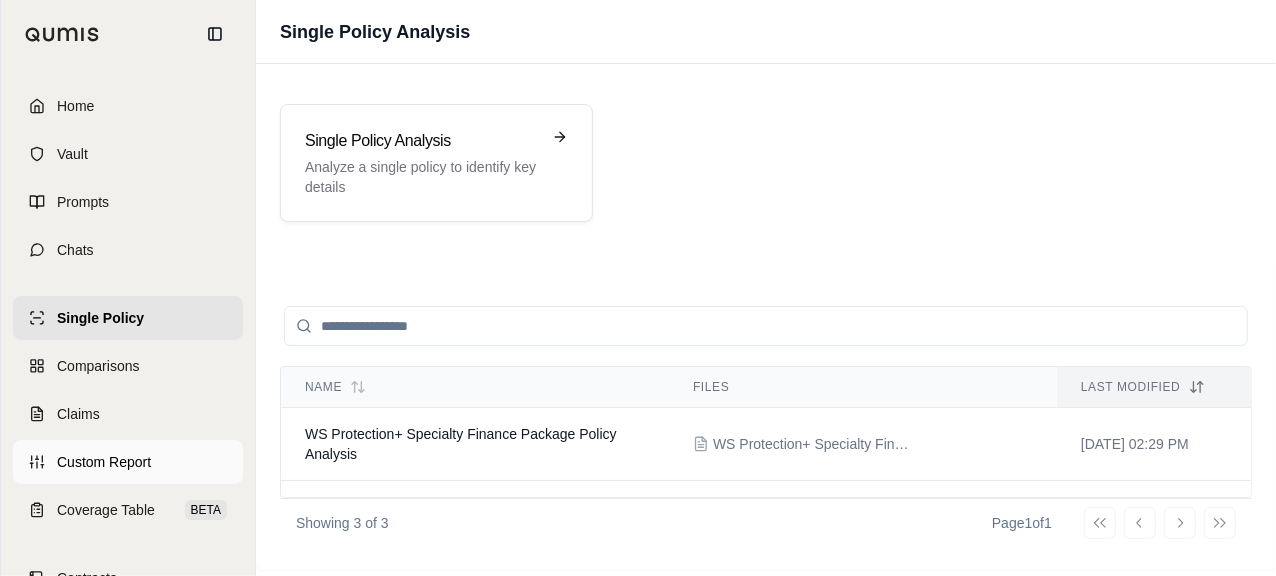 click on "Custom Report" at bounding box center (104, 462) 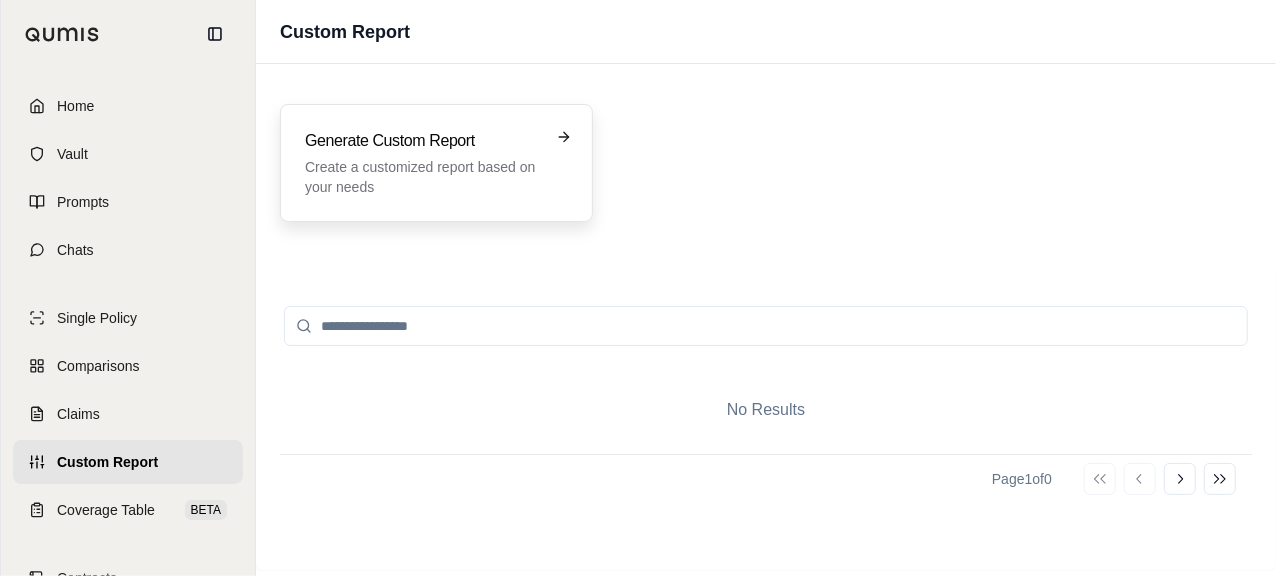 click on "Create a customized report based on your needs" at bounding box center (422, 177) 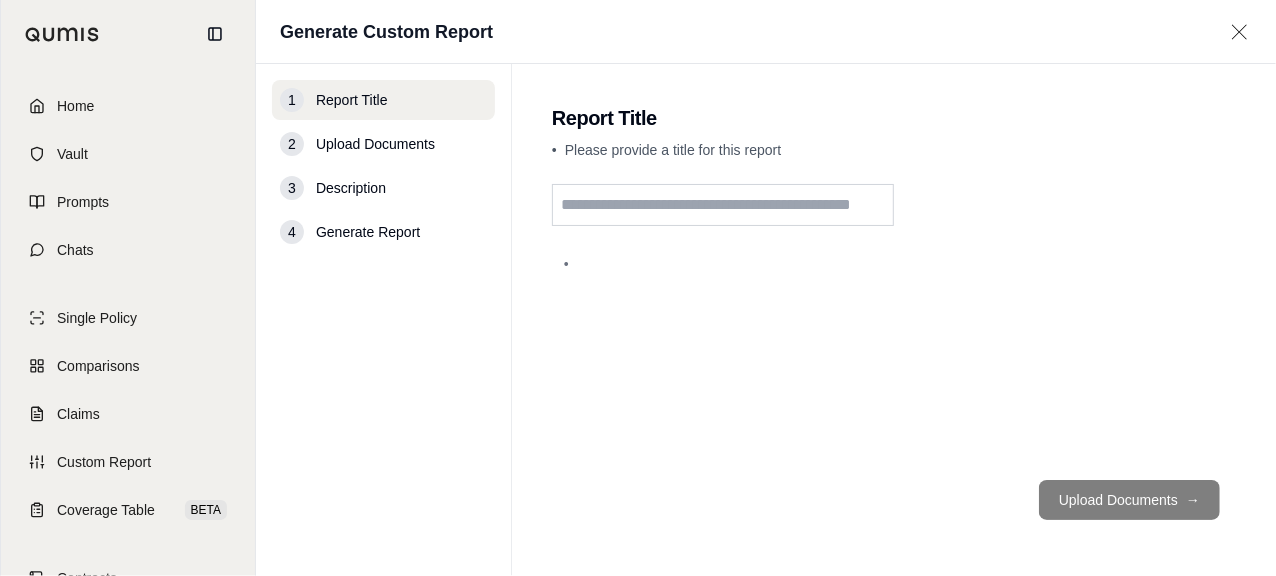 click at bounding box center (723, 205) 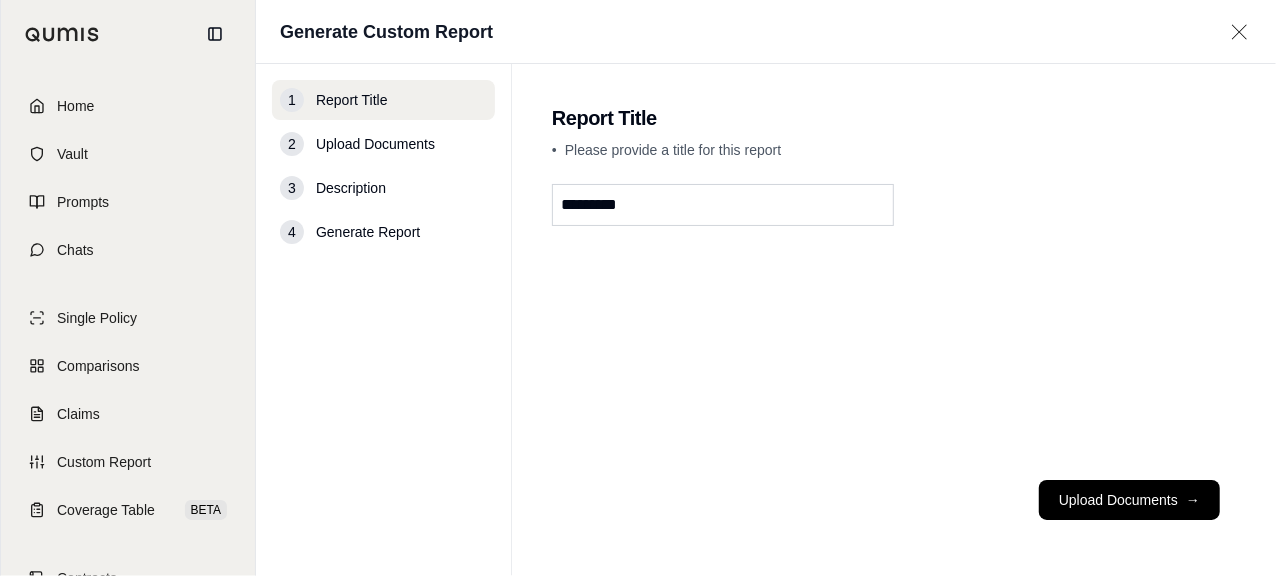 type on "*********" 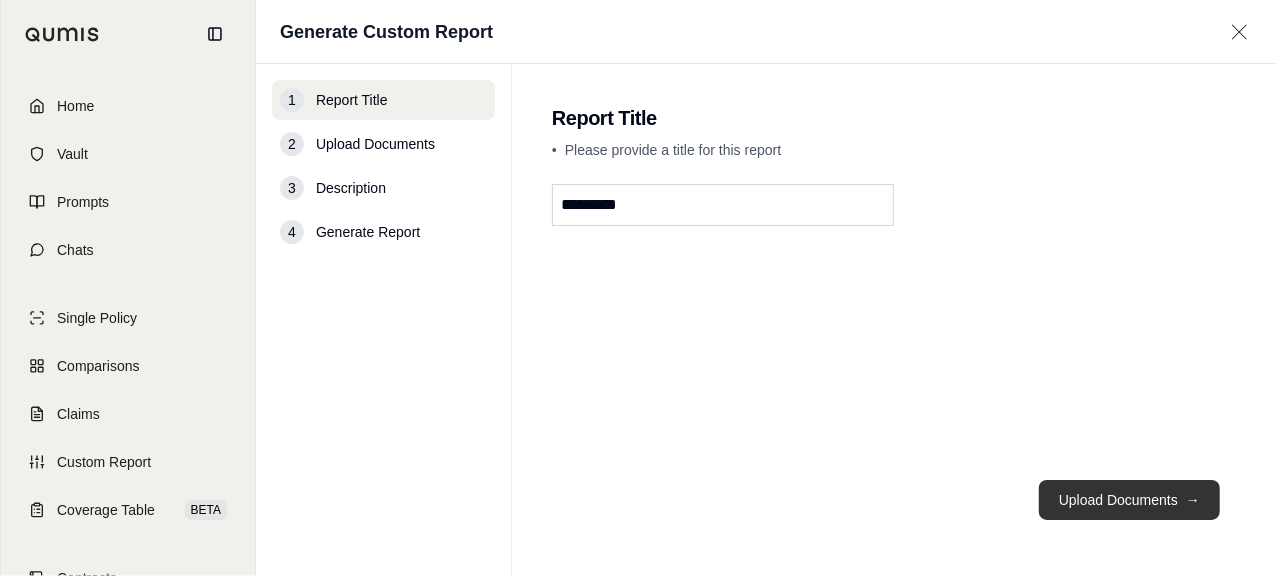 click on "Upload Documents →" at bounding box center [1129, 500] 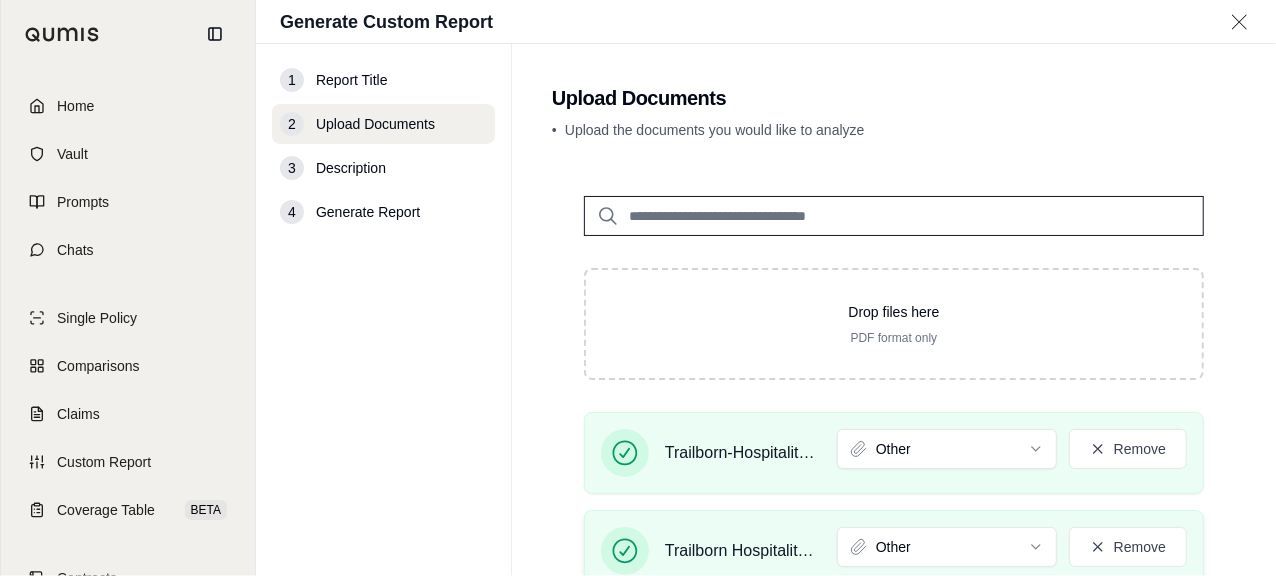 scroll, scrollTop: 200, scrollLeft: 0, axis: vertical 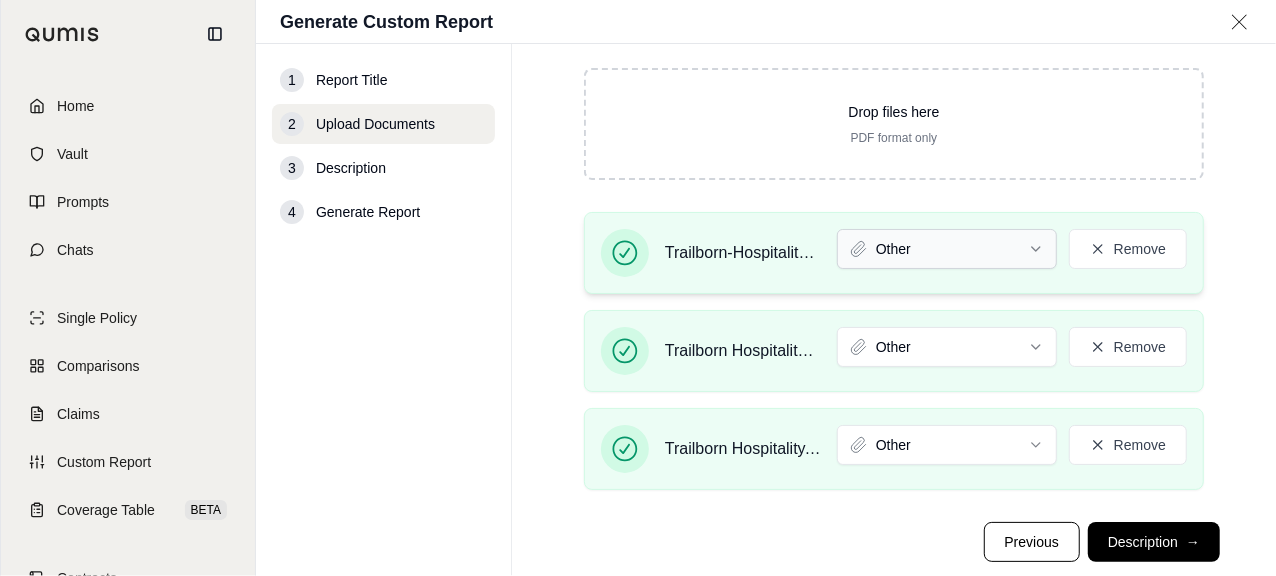 click on "Home Vault Prompts Chats Single Policy Comparisons Claims Custom Report Coverage Table BETA Contracts Legal Search B [PERSON_NAME] Crcgroup Generate Custom Report 1 Report Title 2 Upload Documents 3 Description 4 Generate Report Upload Documents • Upload the documents you would like to analyze Drop files here PDF format only Trailborn-Hospitality-D&O.PDF Other Remove Trailborn Hospitality CRC Binder- [GEOGRAPHIC_DATA] Specialty- RRD Source Document.PDF Other Remove Trailborn Hospitality, LLC_ Zurich Policy-Renewal_(Eff [DATE])_20250305-0945.pdf Other Remove Previous Description →" at bounding box center (638, 288) 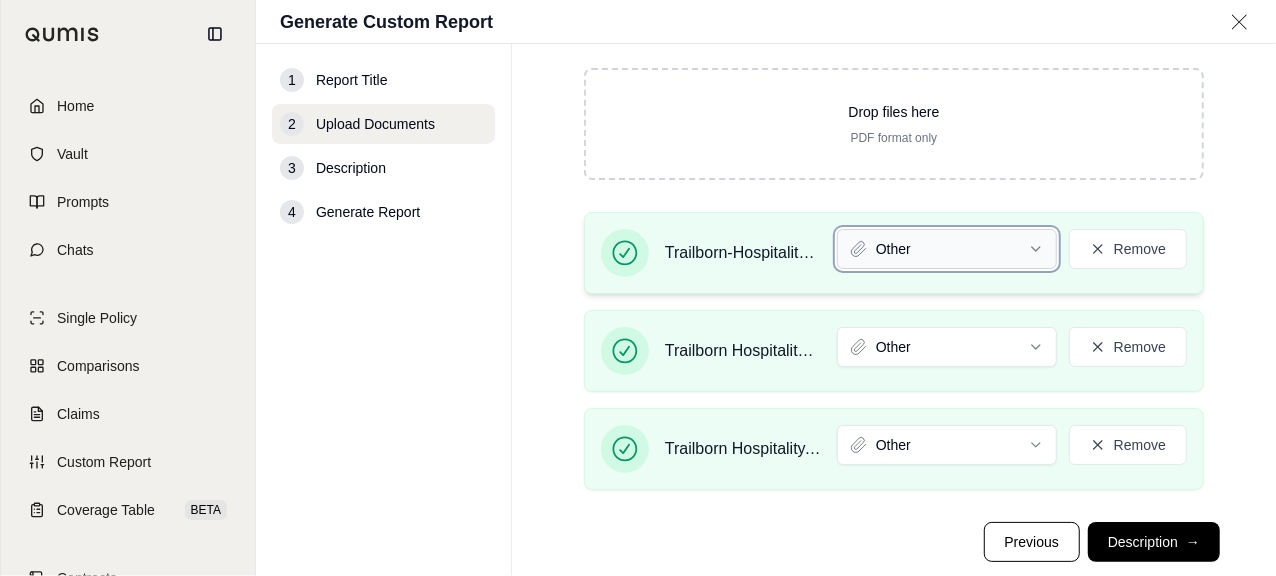 click on "Home Vault Prompts Chats Single Policy Comparisons Claims Custom Report Coverage Table BETA Contracts Legal Search B [PERSON_NAME] Crcgroup Generate Custom Report 1 Report Title 2 Upload Documents 3 Description 4 Generate Report Upload Documents • Upload the documents you would like to analyze Drop files here PDF format only Trailborn-Hospitality-D&O.PDF Other Remove Trailborn Hospitality CRC Binder- [GEOGRAPHIC_DATA] Specialty- RRD Source Document.PDF Other Remove Trailborn Hospitality, LLC_ Zurich Policy-Renewal_(Eff [DATE])_20250305-0945.pdf Other Remove Previous Description →" at bounding box center (638, 288) 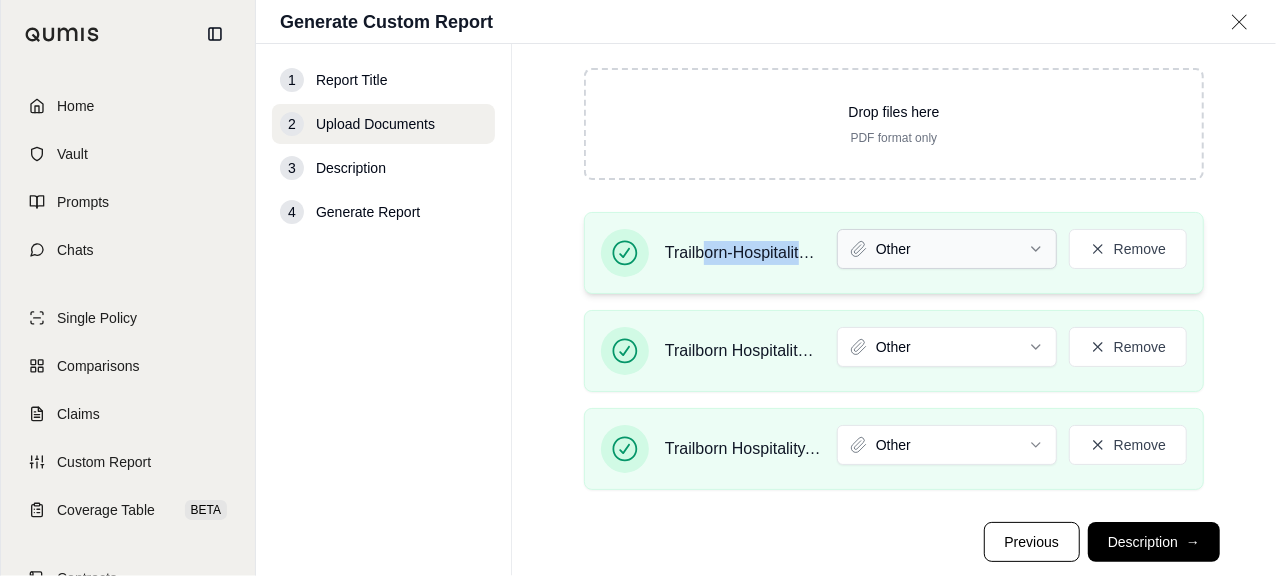 drag, startPoint x: 703, startPoint y: 250, endPoint x: 834, endPoint y: 254, distance: 131.06105 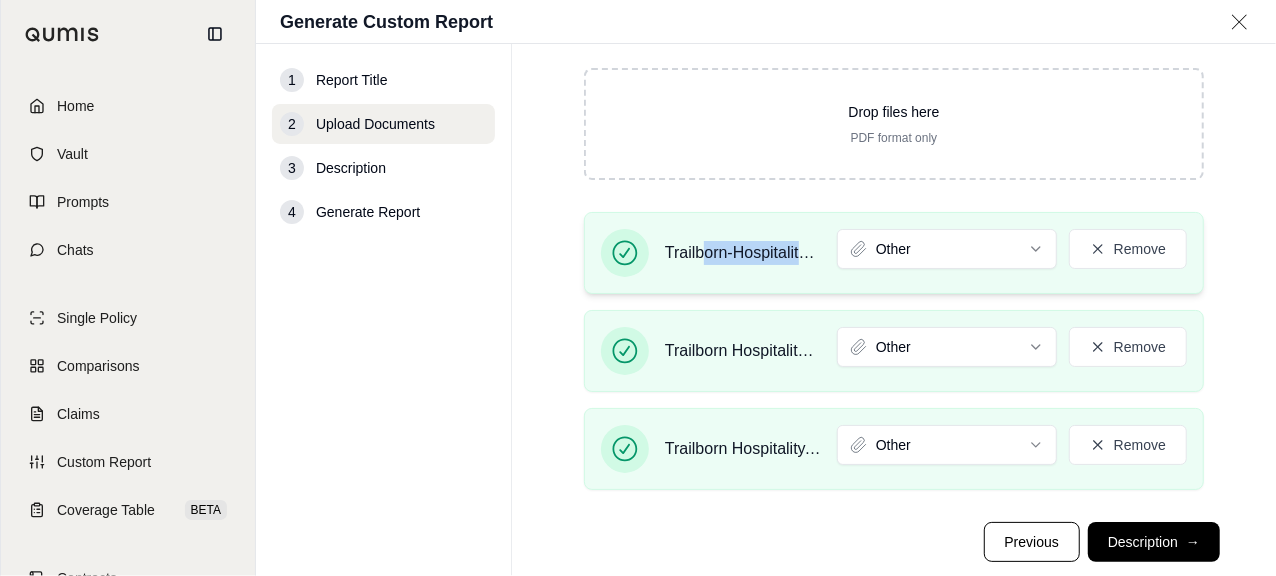 drag, startPoint x: 834, startPoint y: 254, endPoint x: 771, endPoint y: 247, distance: 63.387695 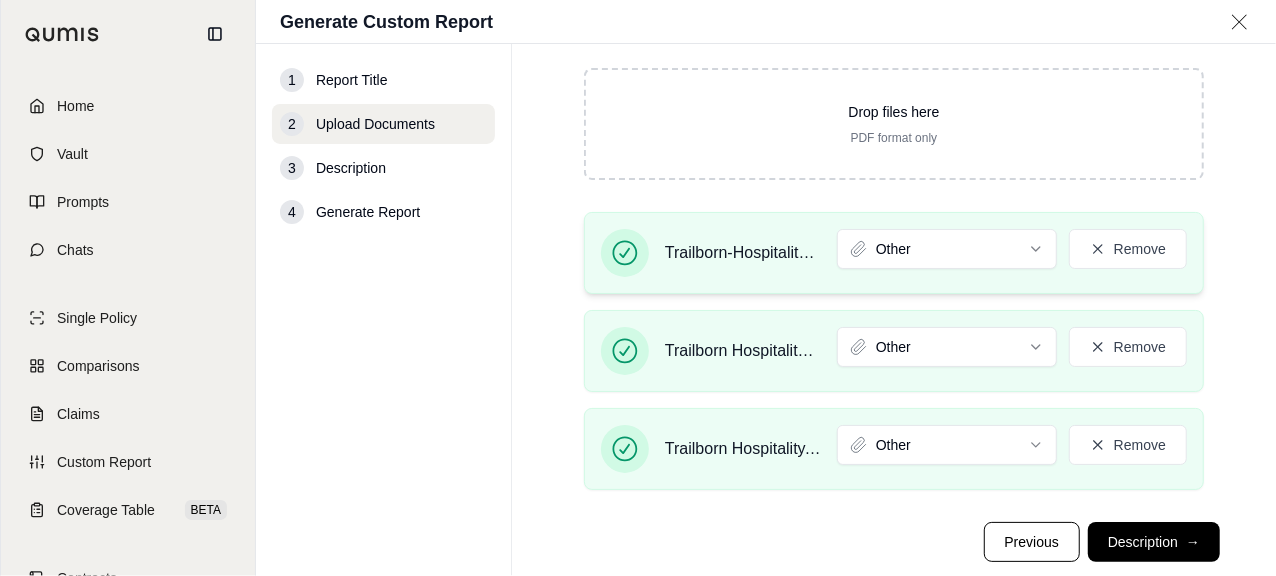 click on "Trailborn-Hospitality-D&O.PDF" at bounding box center (743, 253) 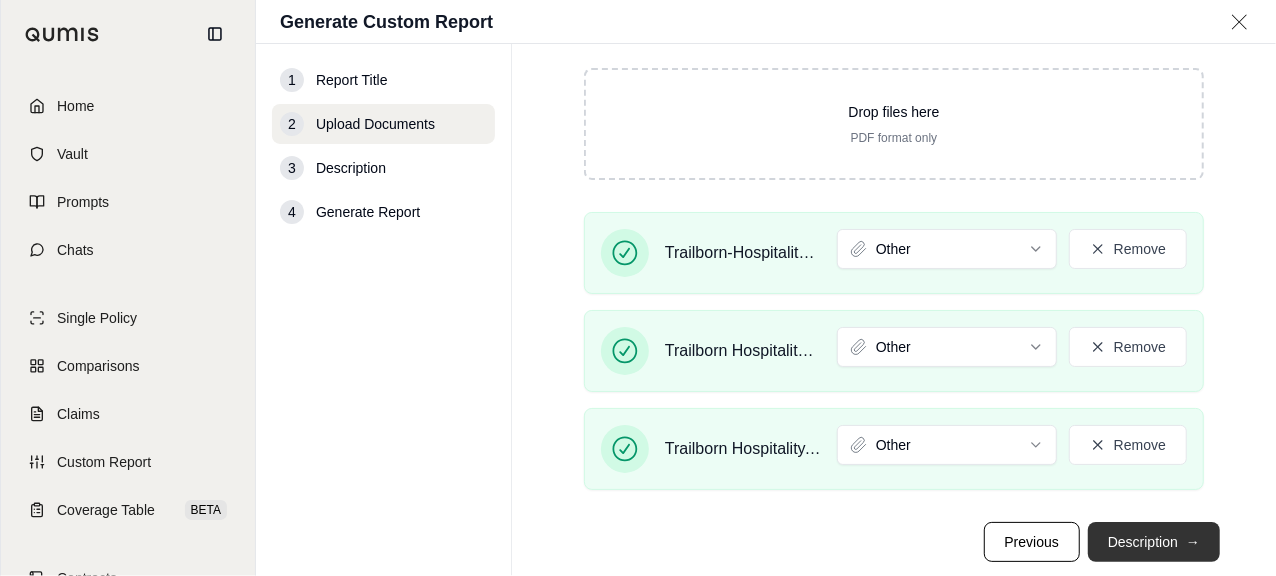 click on "Description →" at bounding box center (1154, 542) 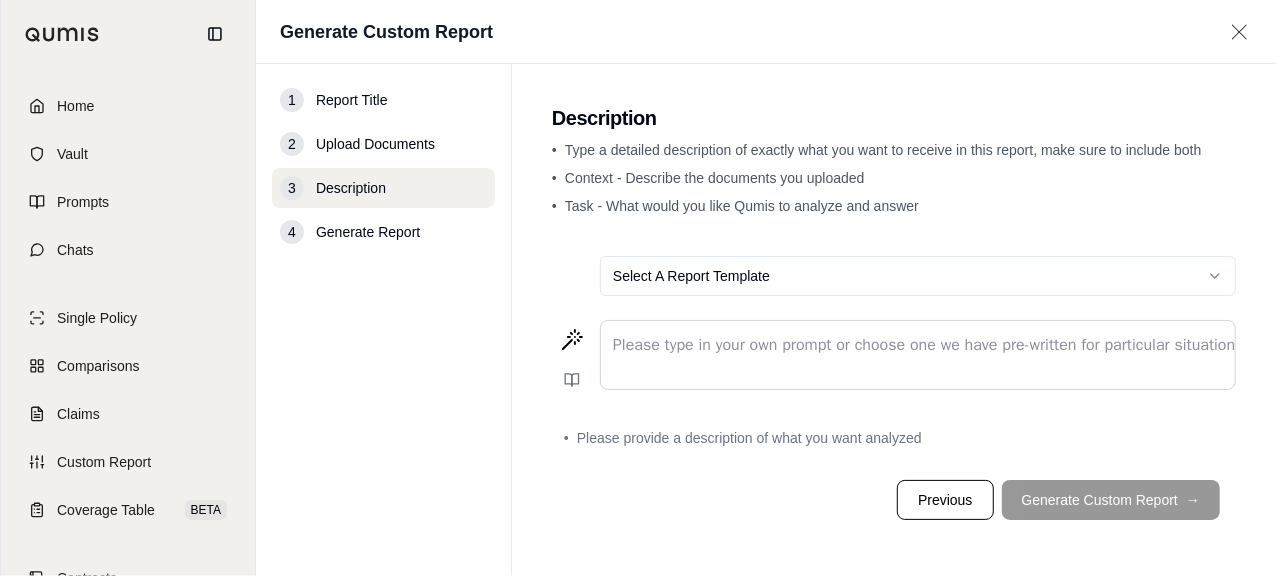 scroll, scrollTop: 0, scrollLeft: 0, axis: both 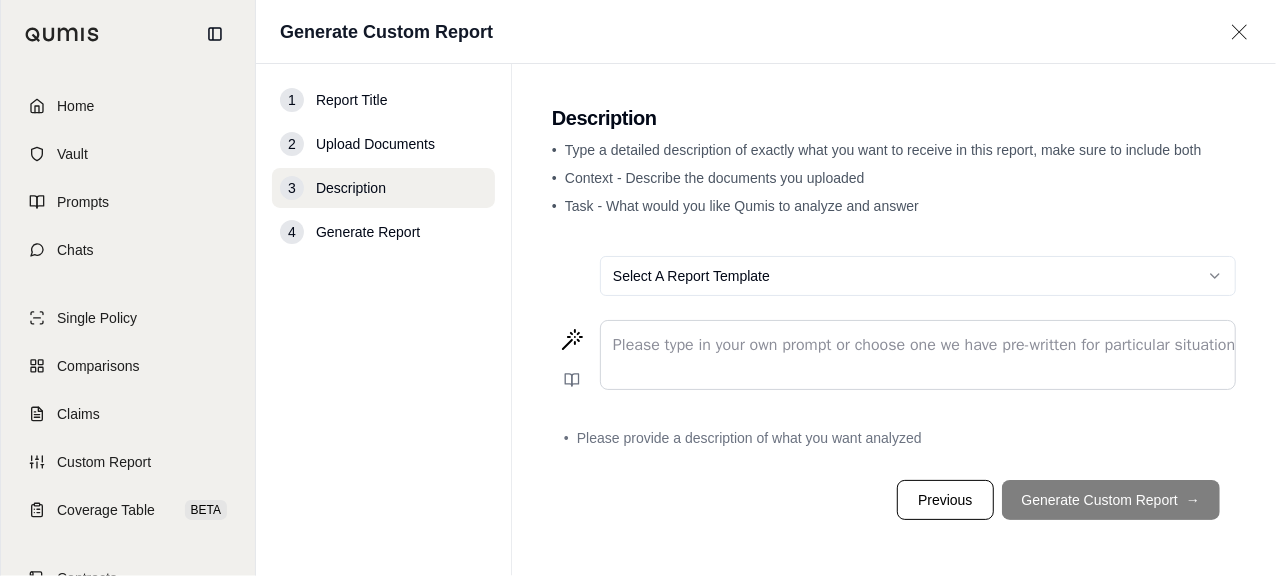 click on "Home Vault Prompts Chats Single Policy Comparisons Claims Custom Report Coverage Table BETA Contracts Legal Search B [PERSON_NAME] Crcgroup Generate Custom Report 1 Report Title 2 Upload Documents 3 Description 4 Generate Report Description • Type a detailed description of exactly what you want to receive in this report, make sure to include both • Context - Describe the documents you uploaded • Task - What would you like Qumis to analyze and answer Select A Report Template Please type in your own prompt or choose one we have pre-written for particular situations which you may edit. • Please provide a description of what you want analyzed Previous Generate Custom Report →" at bounding box center [638, 288] 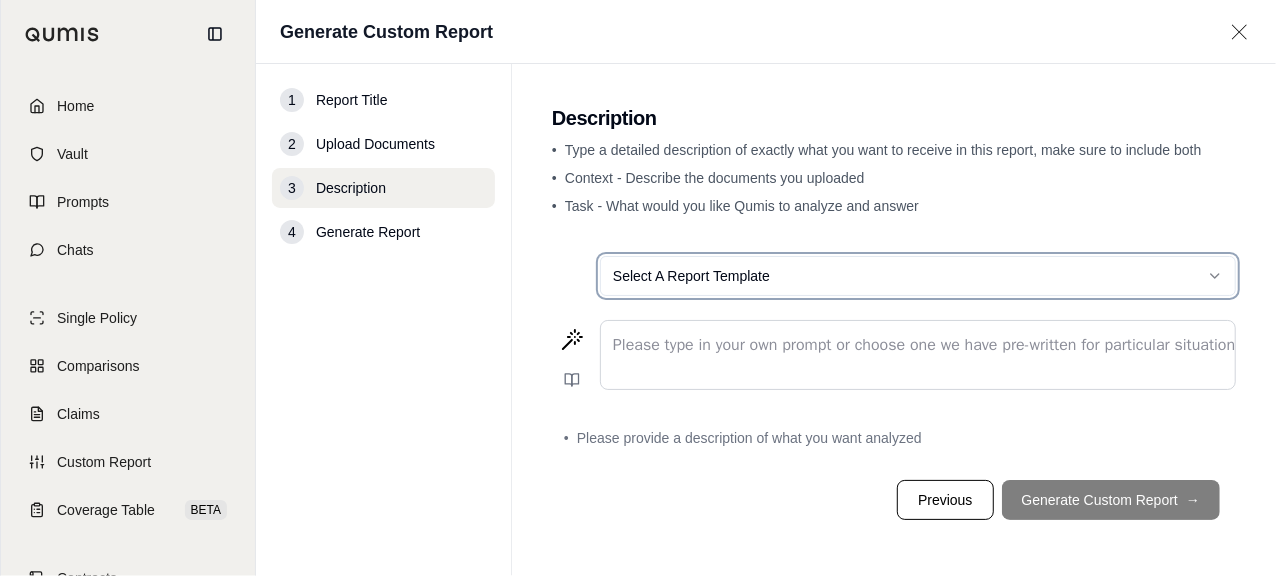 click on "Home Vault Prompts Chats Single Policy Comparisons Claims Custom Report Coverage Table BETA Contracts Legal Search B [PERSON_NAME] Crcgroup Generate Custom Report 1 Report Title 2 Upload Documents 3 Description 4 Generate Report Description • Type a detailed description of exactly what you want to receive in this report, make sure to include both • Context - Describe the documents you uploaded • Task - What would you like Qumis to analyze and answer Select A Report Template Please type in your own prompt or choose one we have pre-written for particular situations which you may edit. • Please provide a description of what you want analyzed Previous Generate Custom Report →" at bounding box center [638, 288] 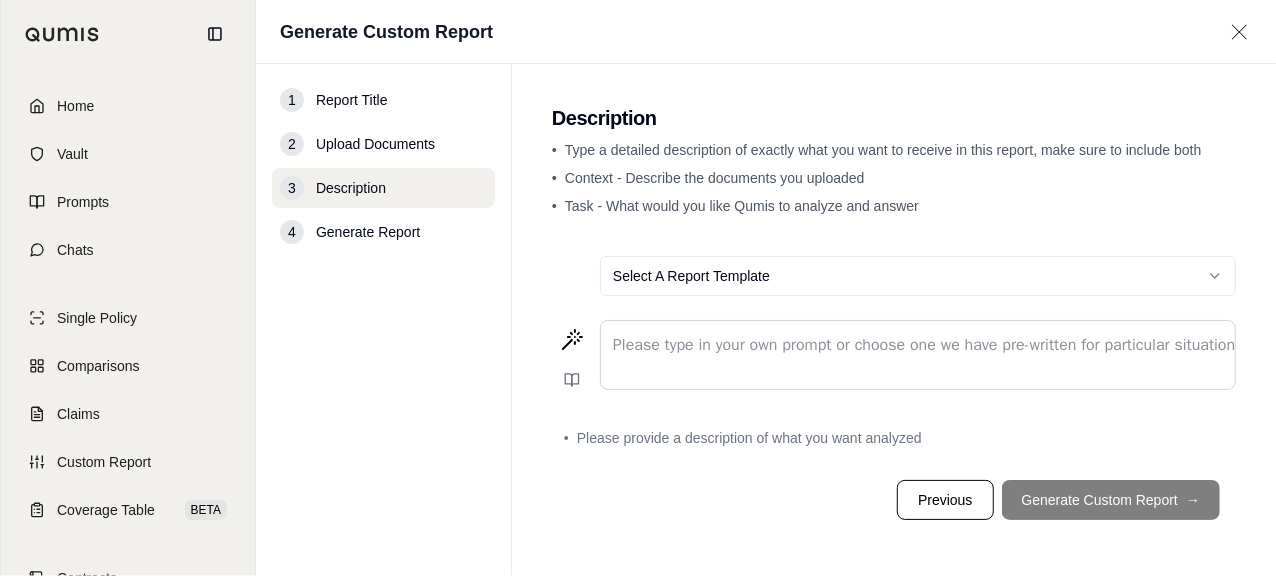 click at bounding box center [918, 355] 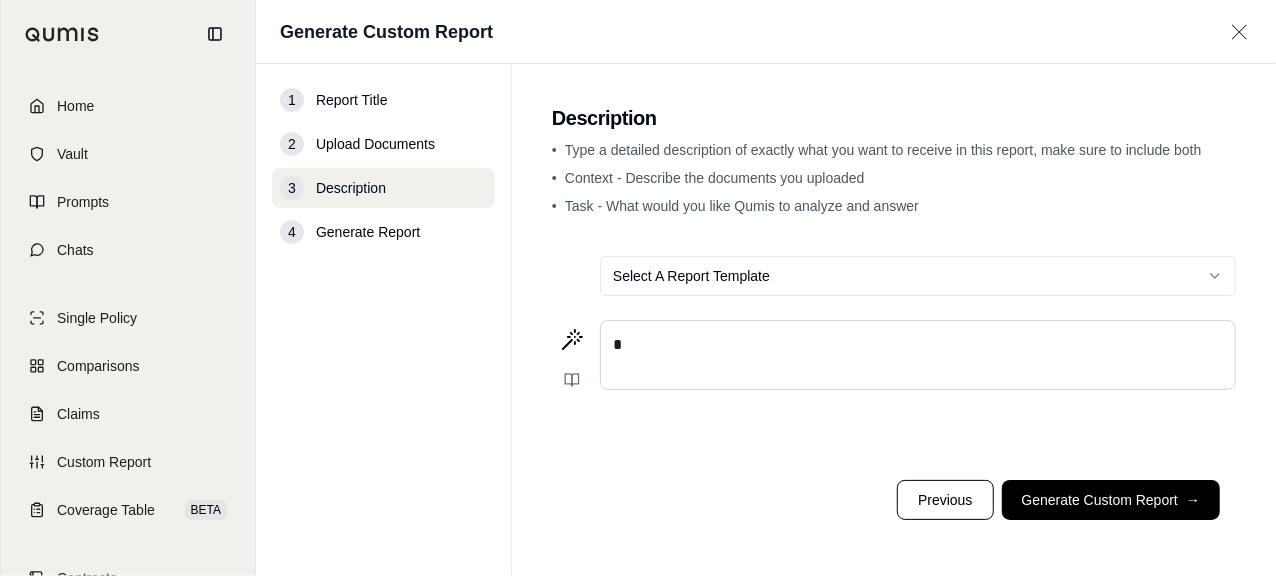 type 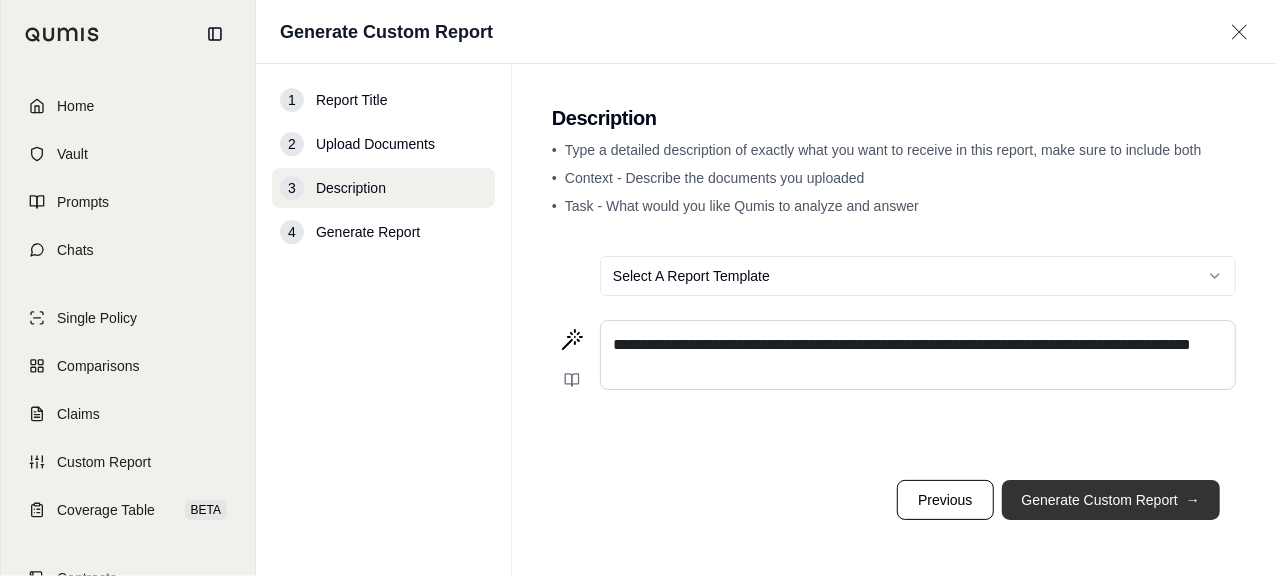click on "Generate Custom Report →" at bounding box center (1111, 500) 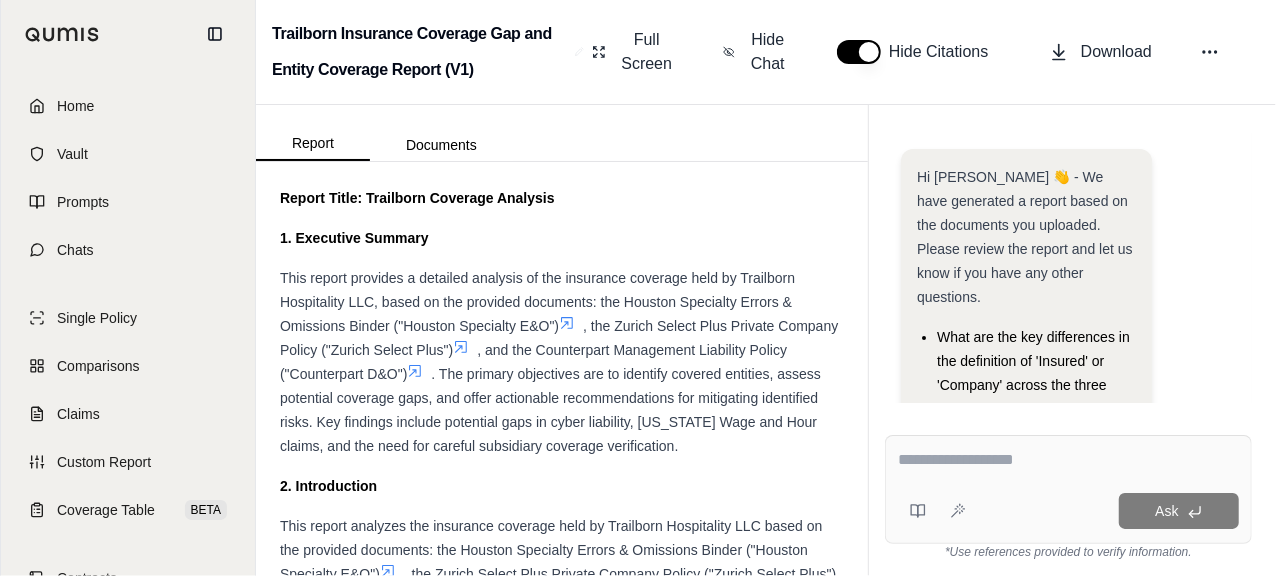 scroll, scrollTop: 0, scrollLeft: 0, axis: both 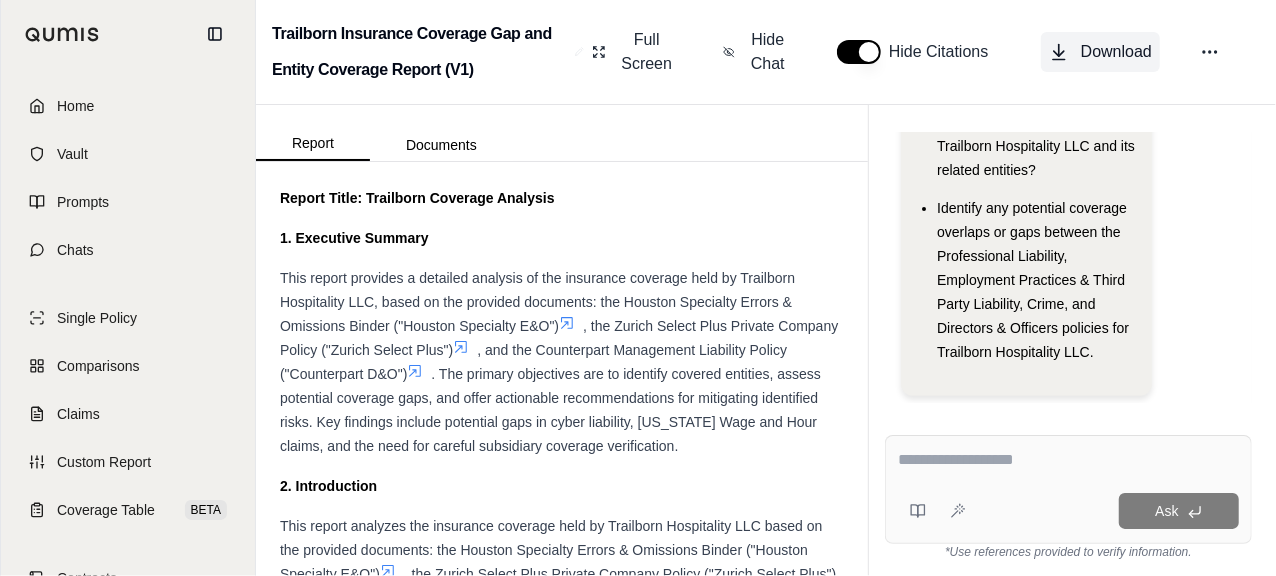 click on "Download" at bounding box center [1116, 52] 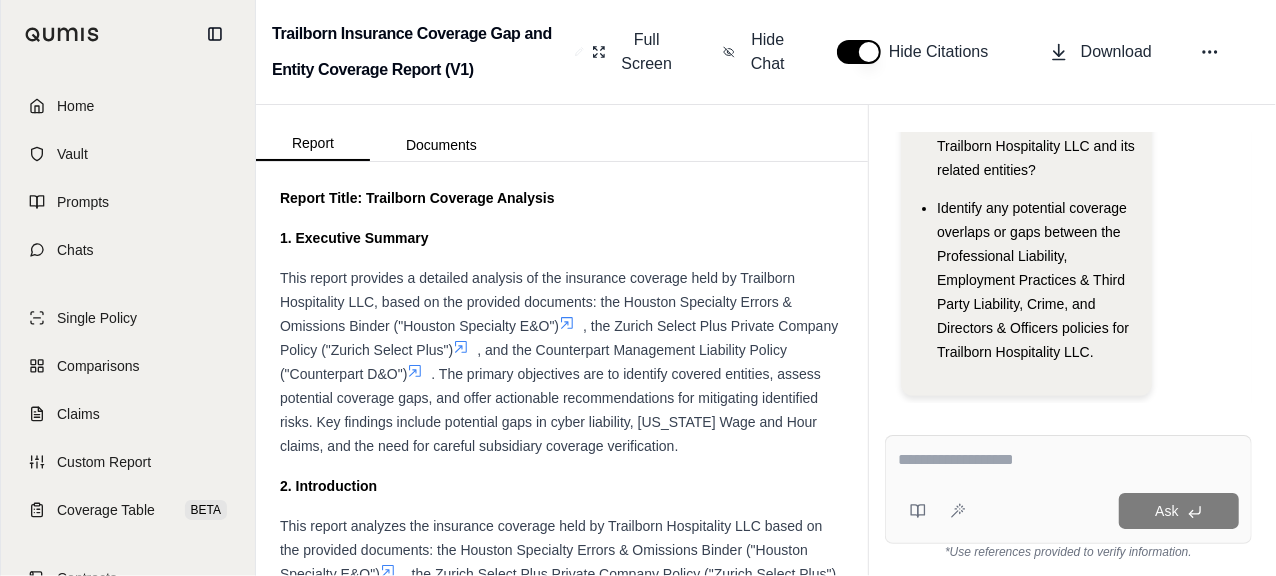click at bounding box center [1069, 460] 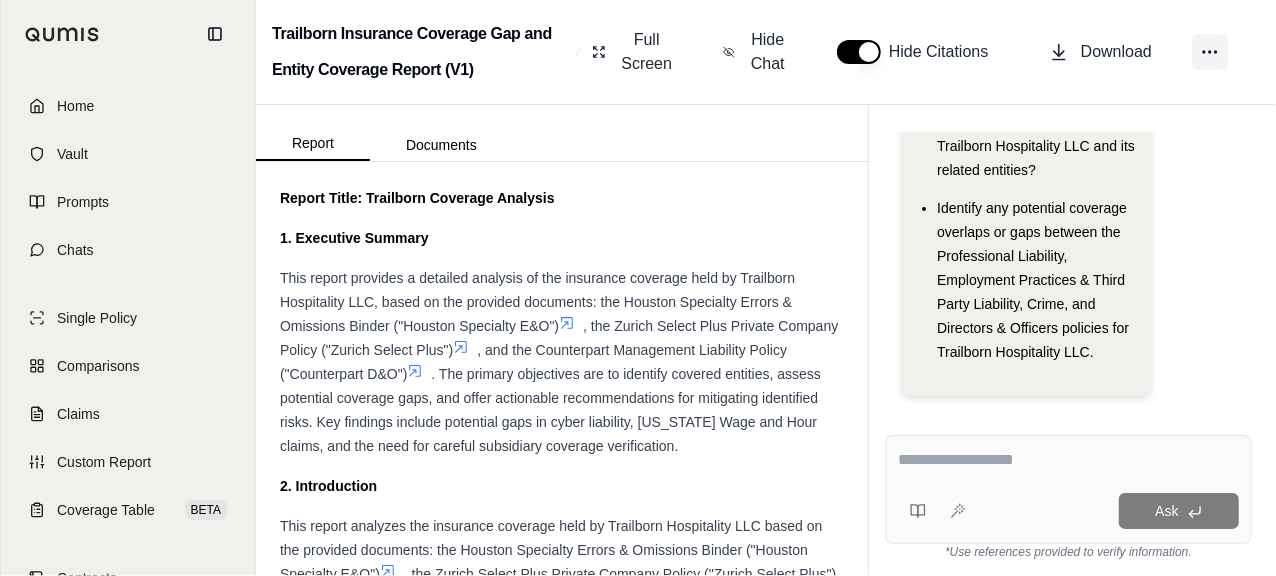 click 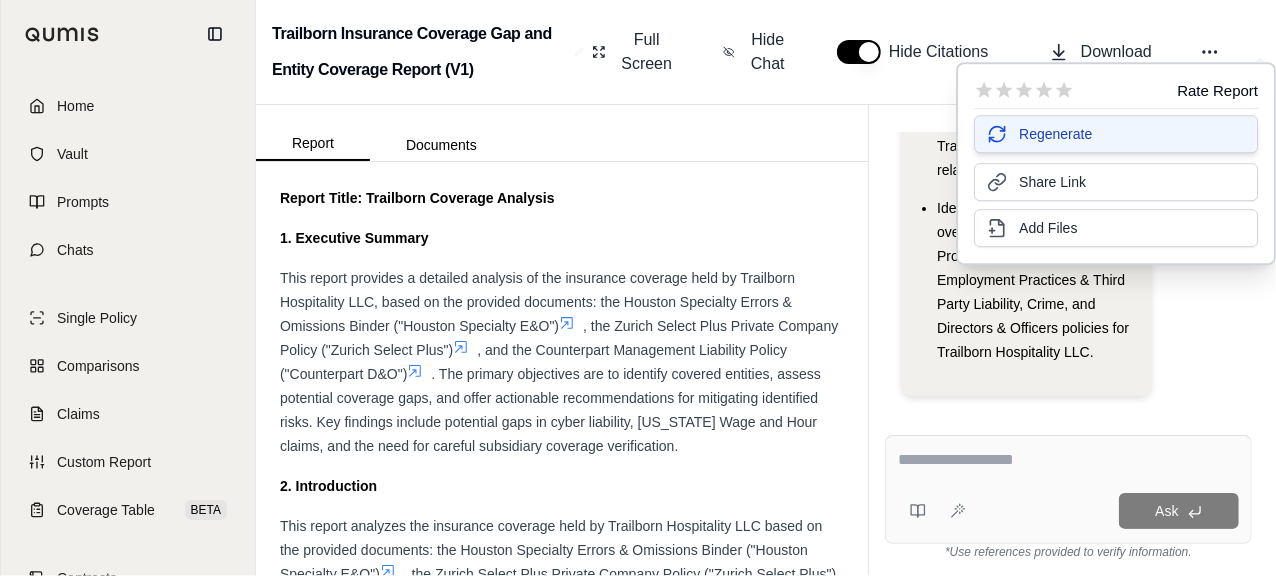 click on "Regenerate" at bounding box center (1116, 134) 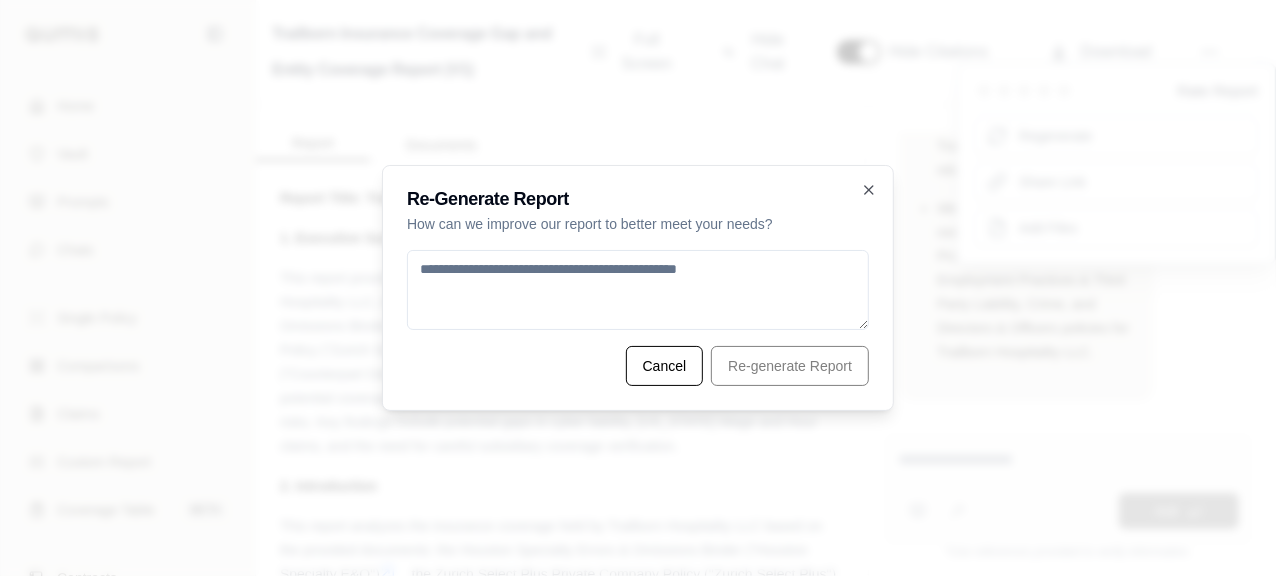 click at bounding box center (638, 290) 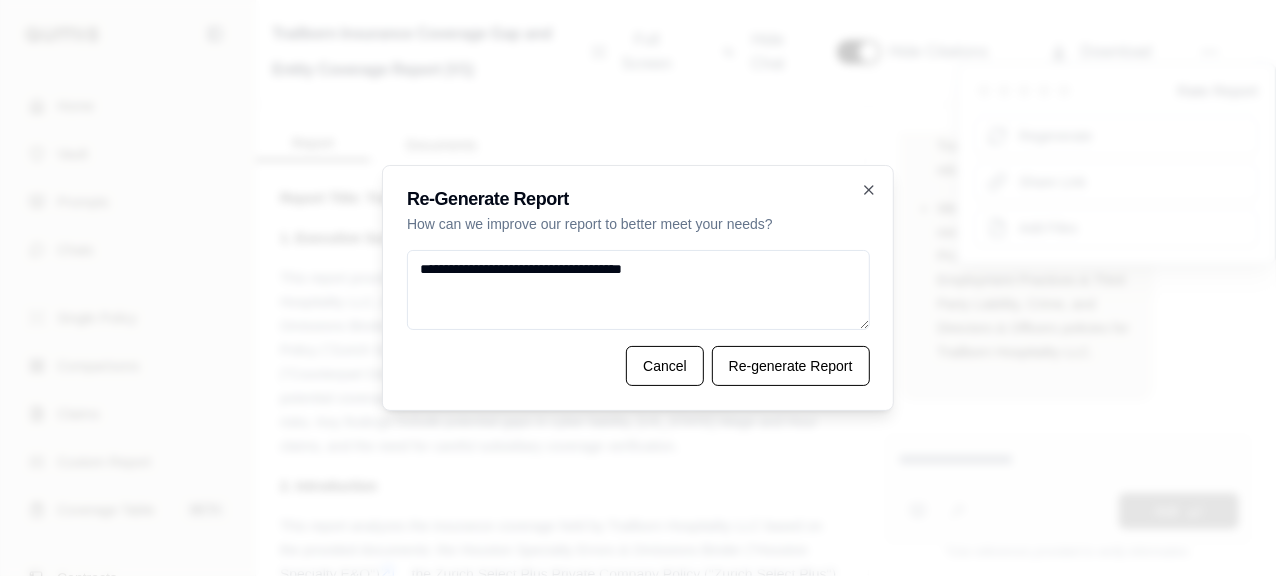 type on "**********" 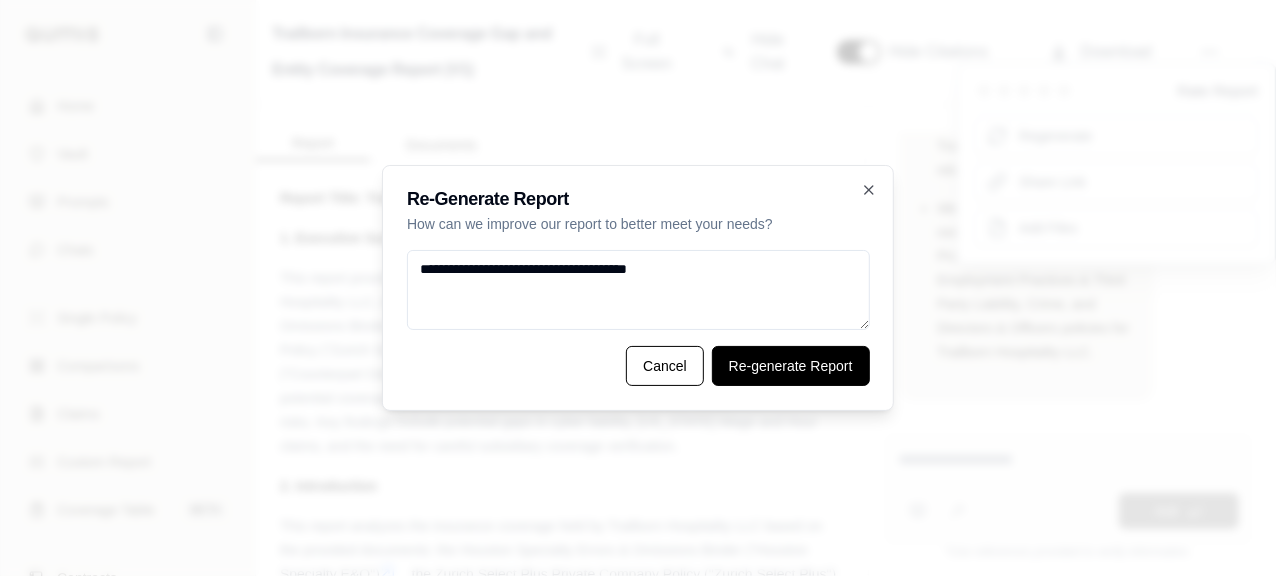 click on "Re-generate Report" at bounding box center [791, 366] 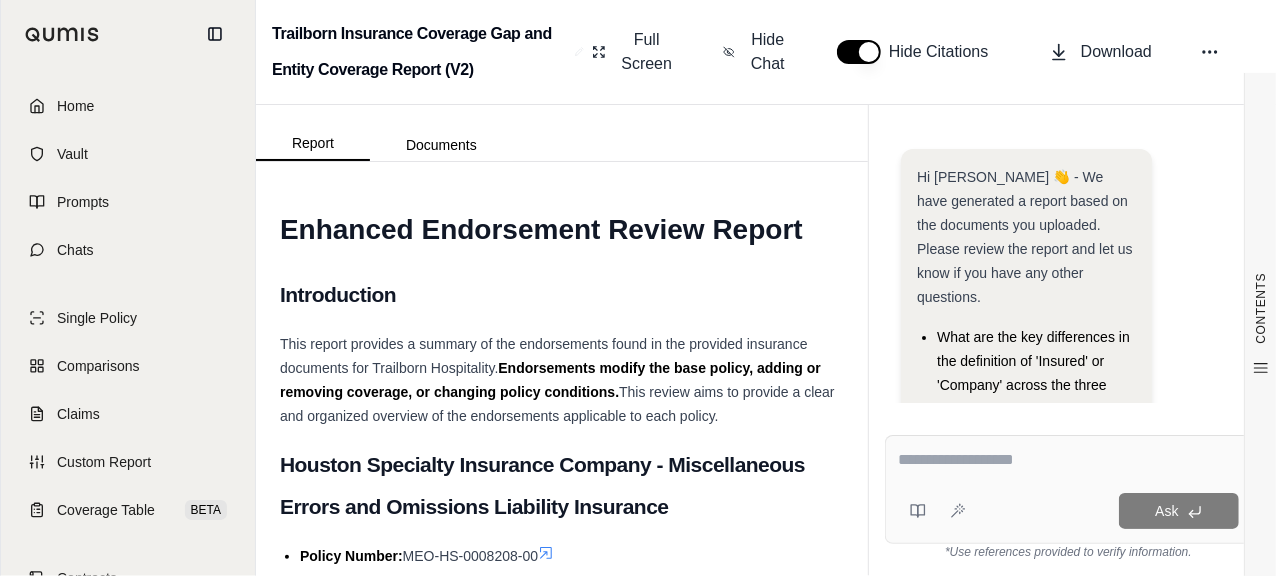 scroll, scrollTop: 0, scrollLeft: 0, axis: both 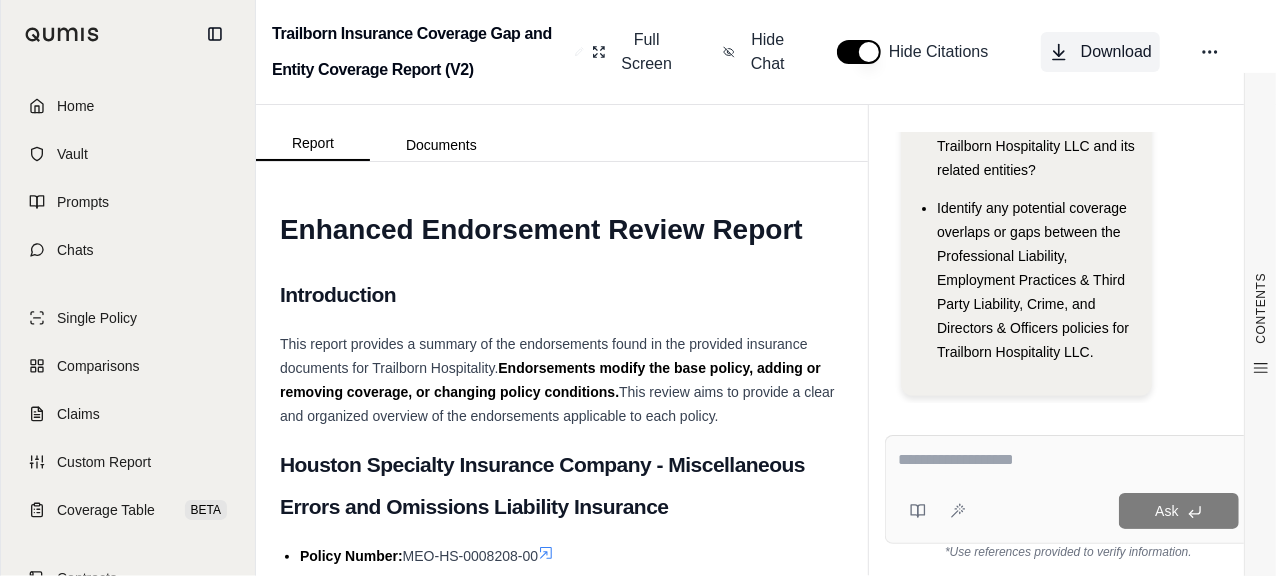 click on "Download" at bounding box center [1116, 52] 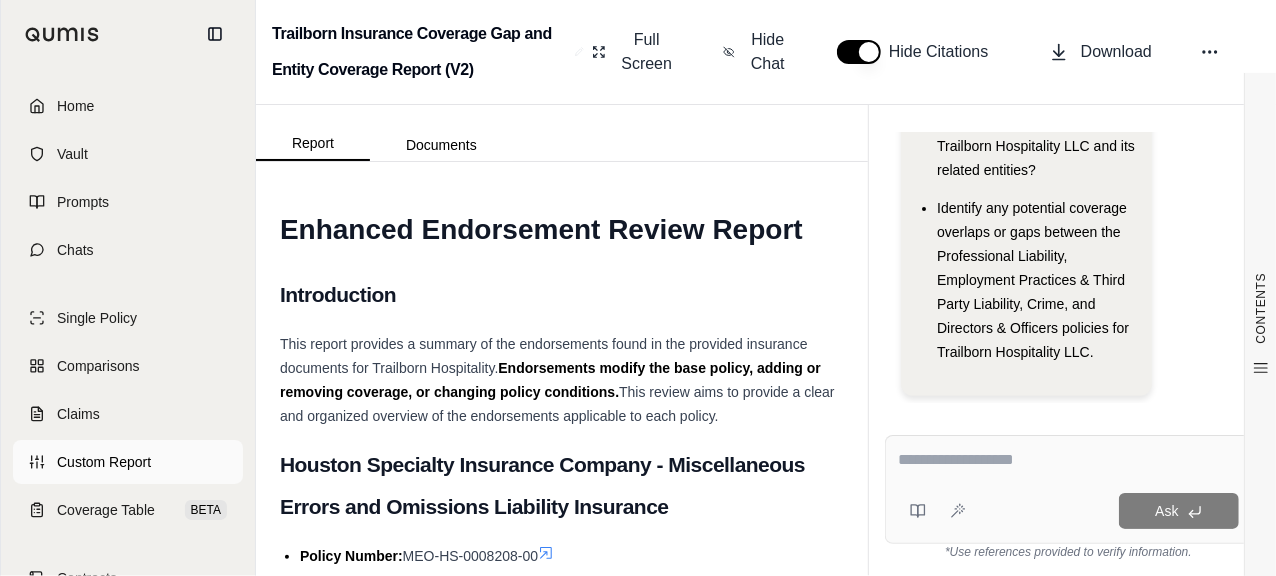 click on "Custom Report" at bounding box center [104, 462] 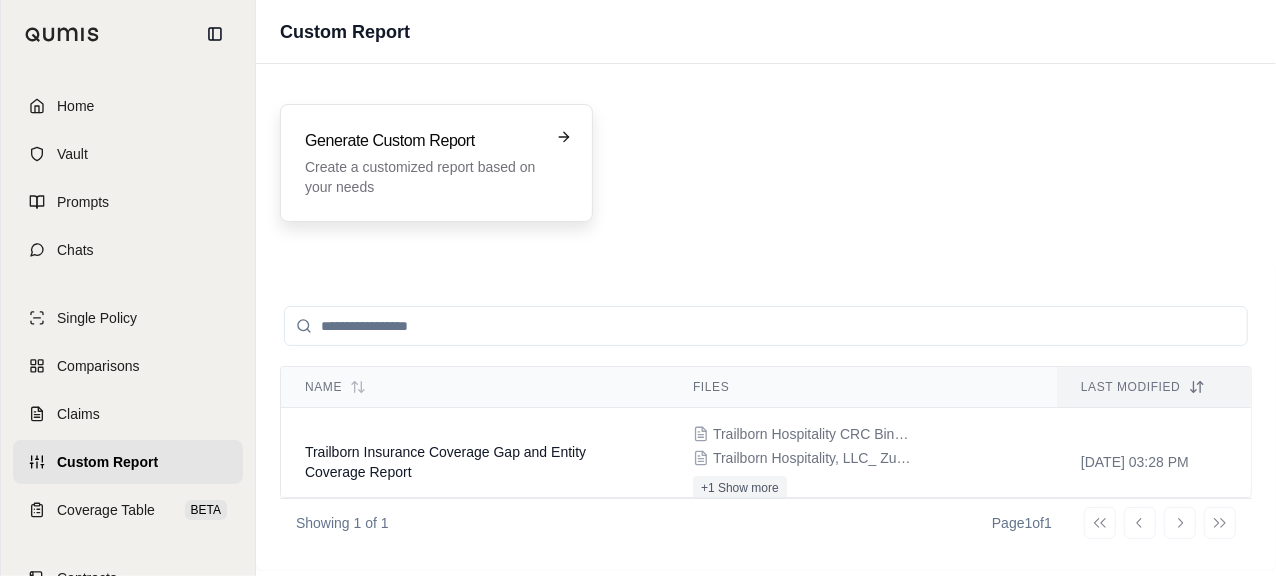 click on "Create a customized report based on your needs" at bounding box center (422, 177) 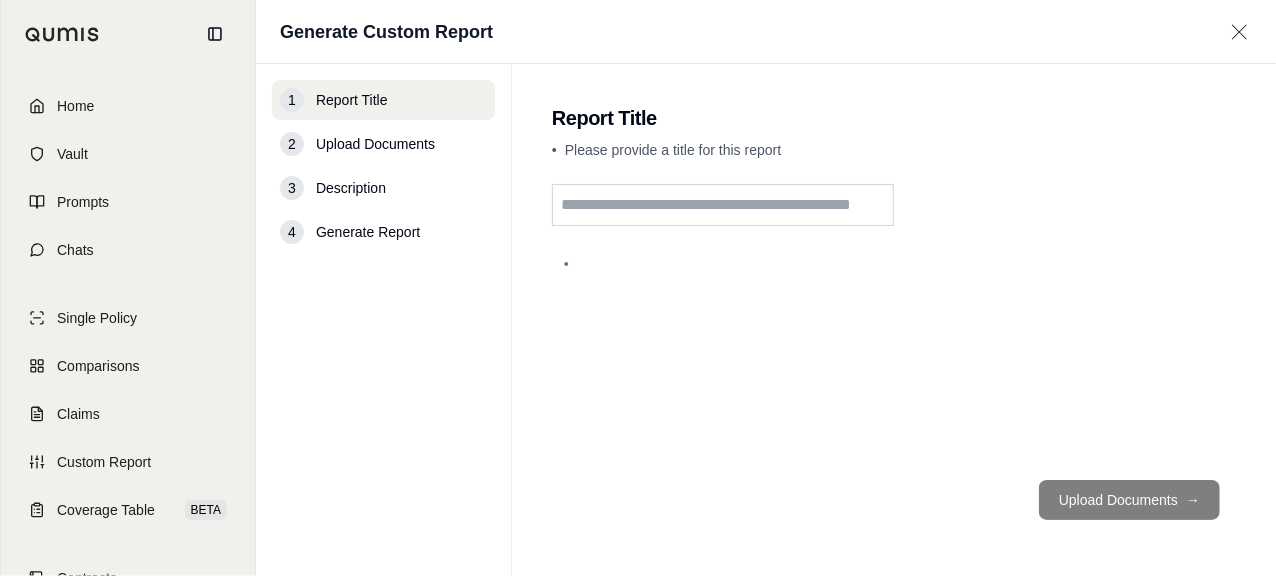 click at bounding box center (723, 205) 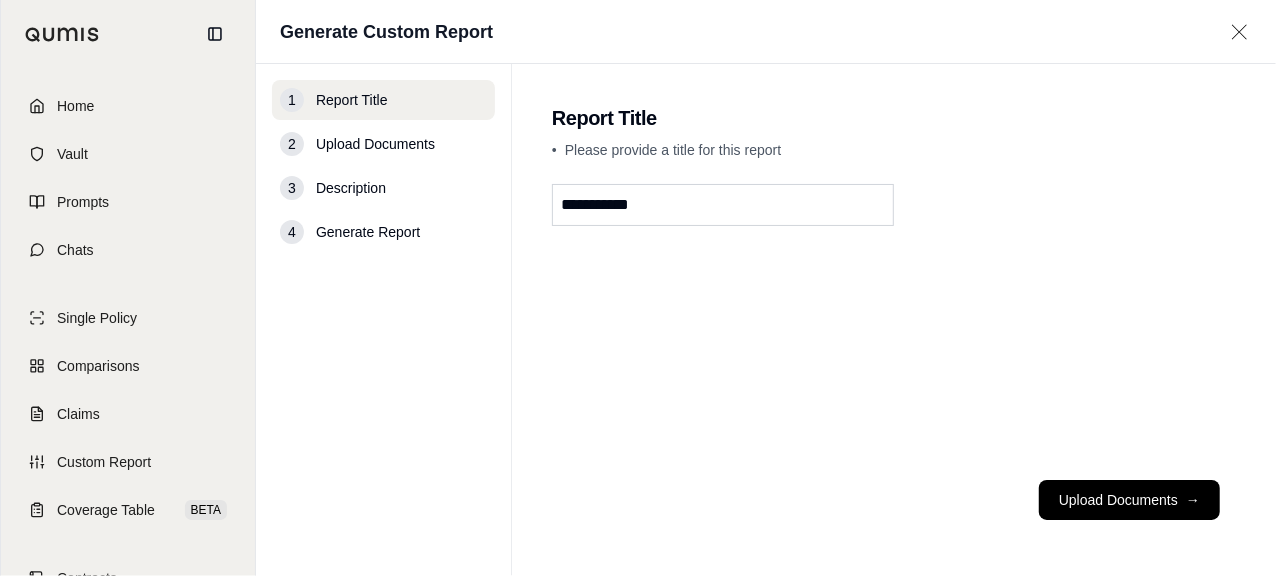 type on "**********" 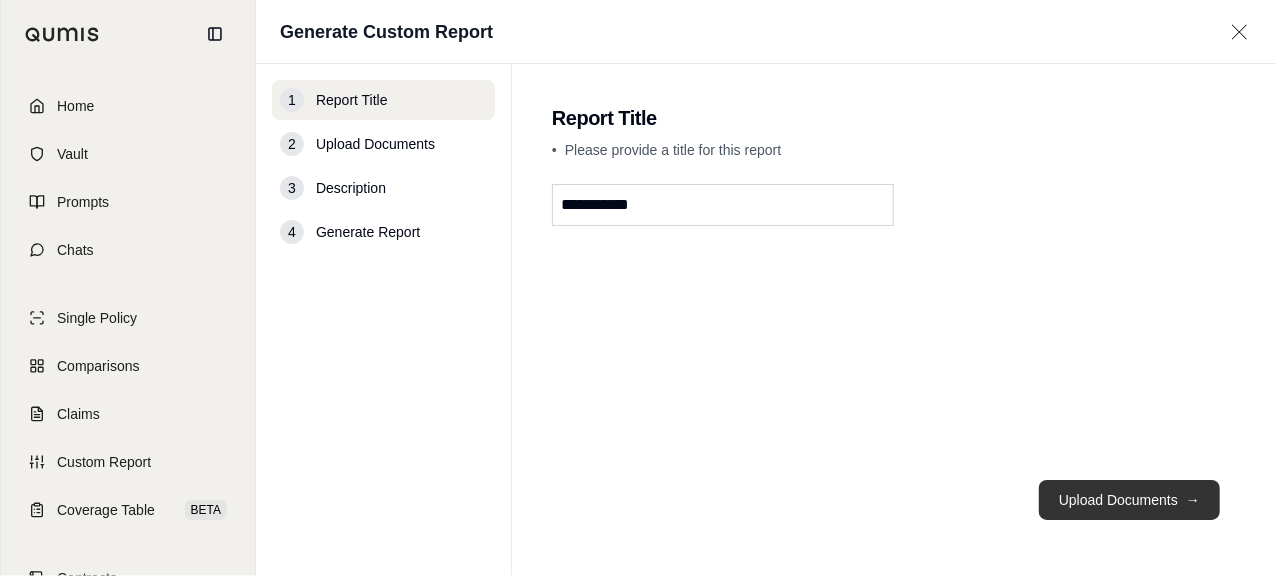 click on "Upload Documents →" at bounding box center (1129, 500) 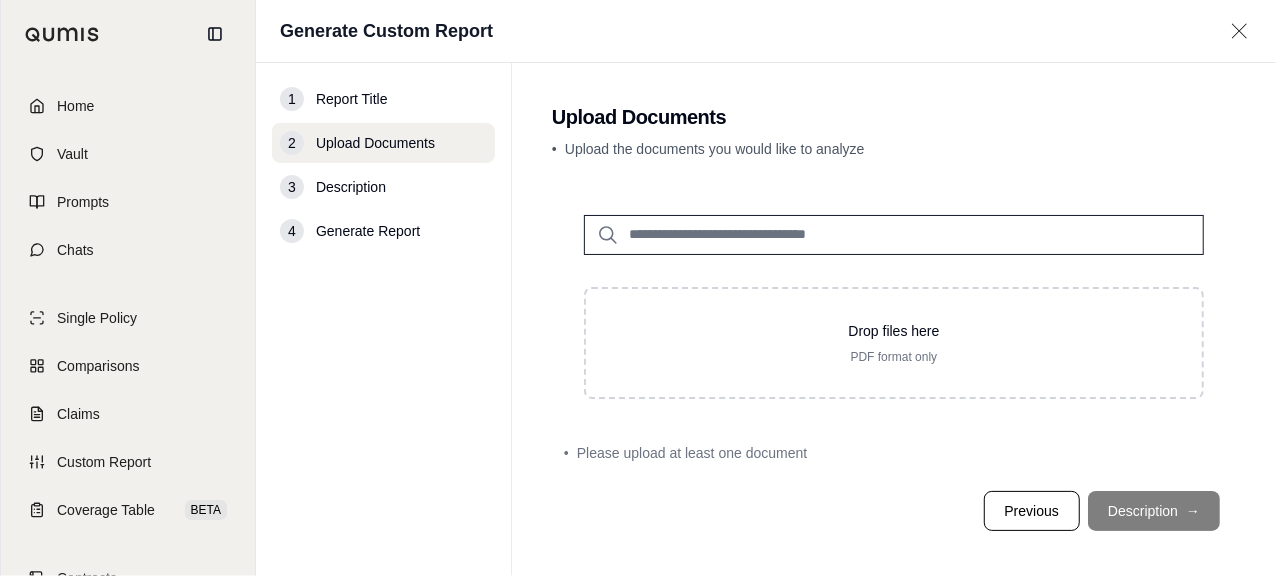 click on "Report Title" at bounding box center (352, 99) 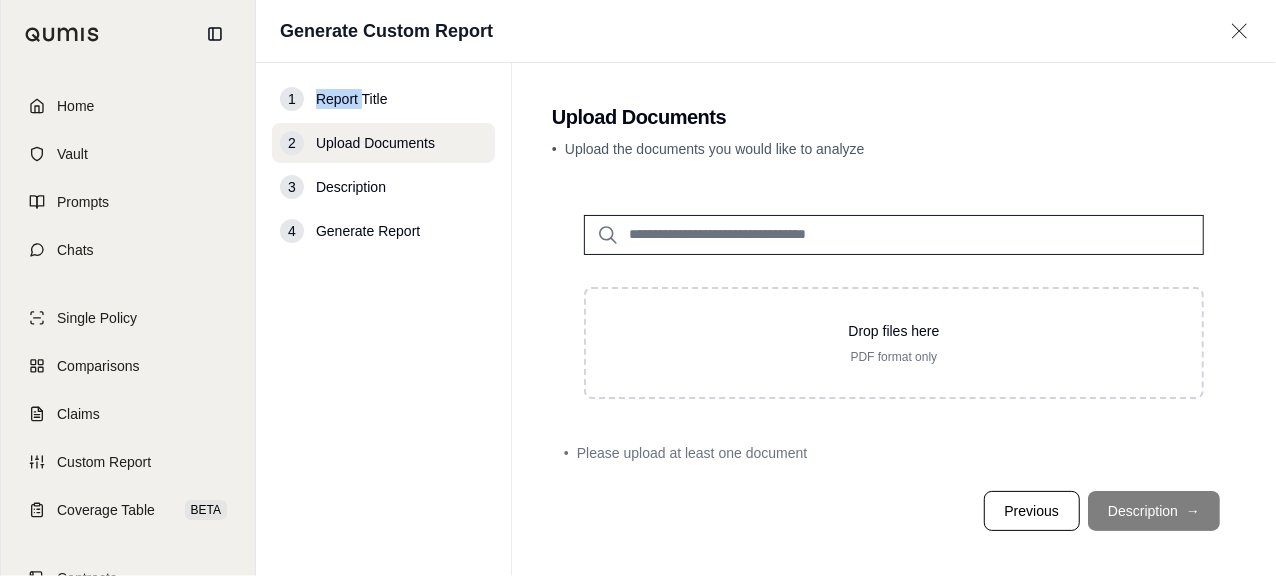 click on "Report Title" at bounding box center (352, 99) 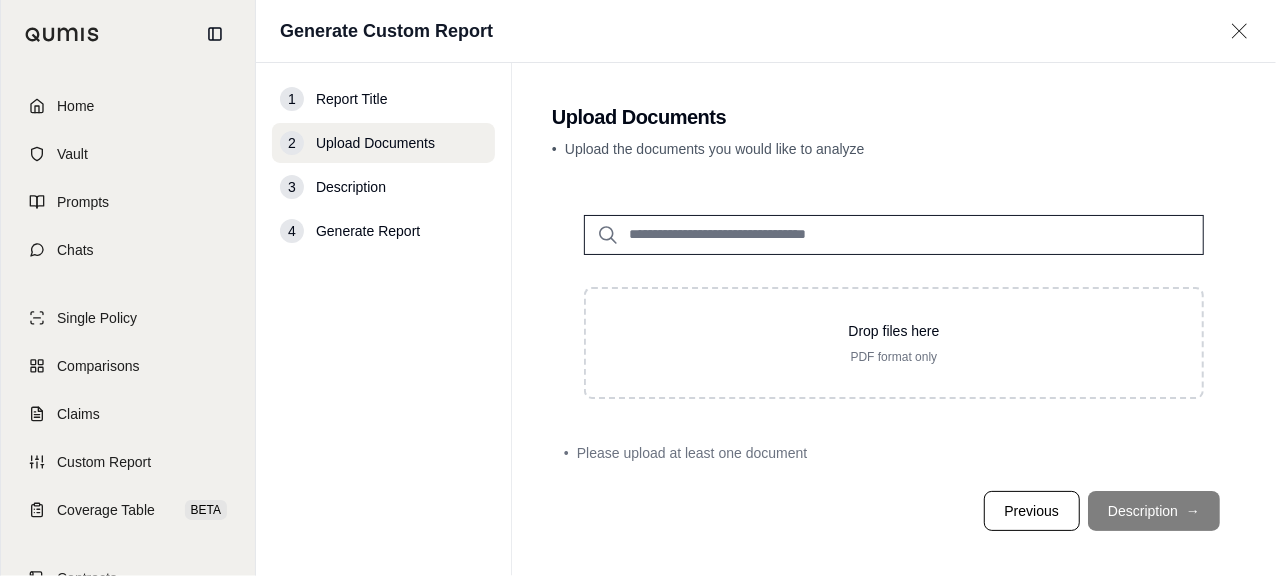 drag, startPoint x: 323, startPoint y: 96, endPoint x: 302, endPoint y: 106, distance: 23.259407 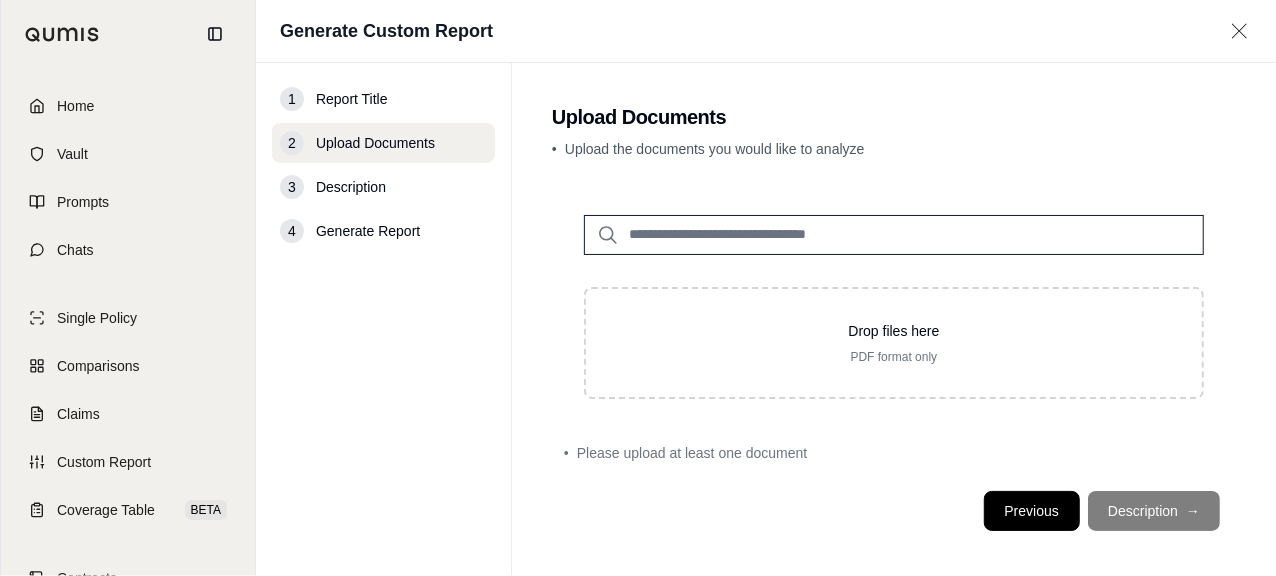 click on "Previous" at bounding box center (1032, 511) 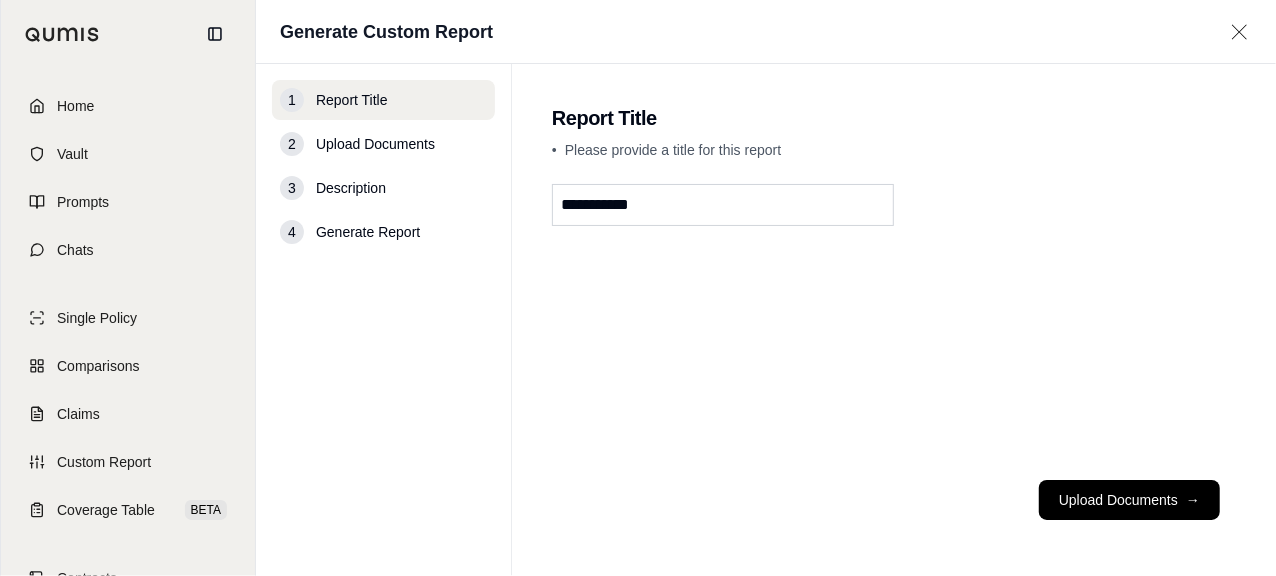 click on "**********" at bounding box center [723, 205] 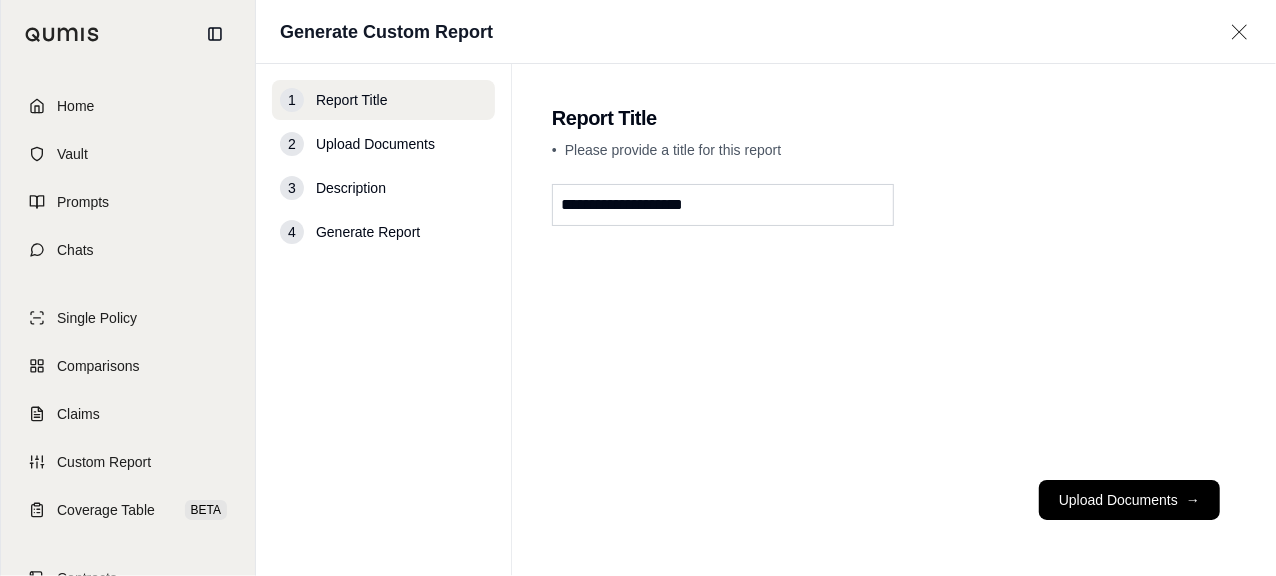 type on "**********" 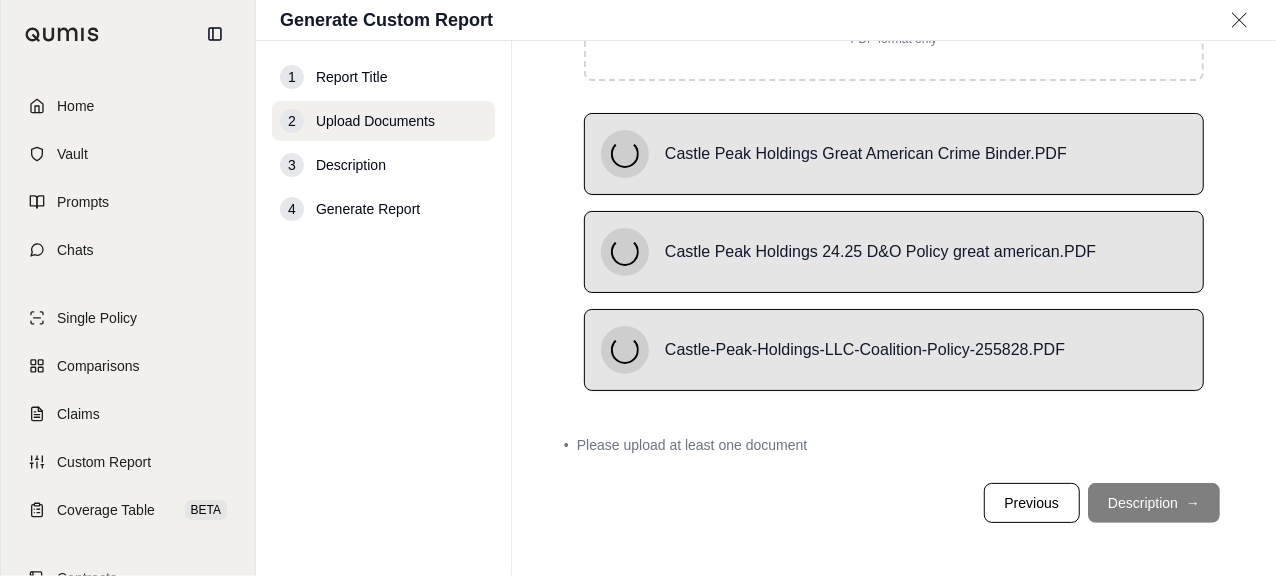 scroll, scrollTop: 239, scrollLeft: 0, axis: vertical 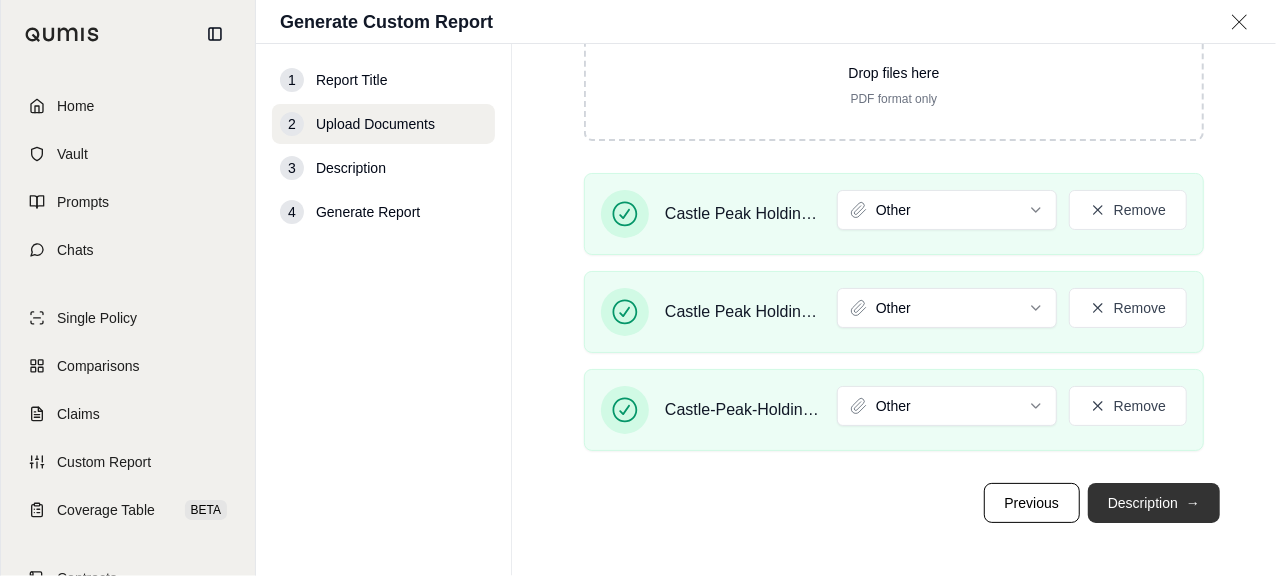 click on "Description →" at bounding box center [1154, 503] 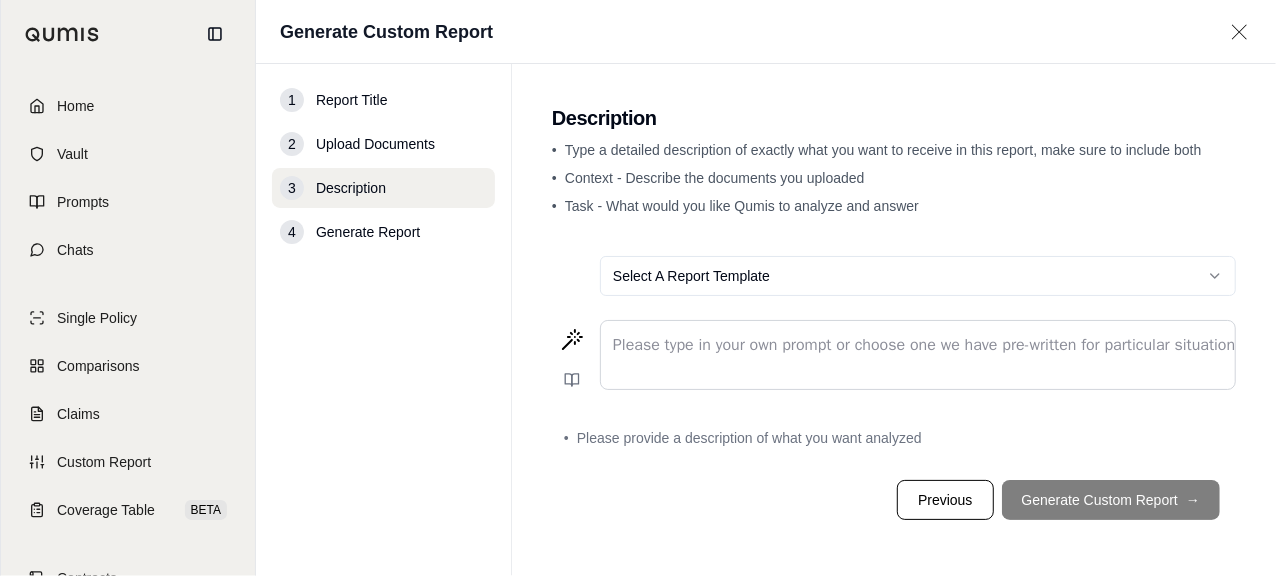 click at bounding box center (918, 345) 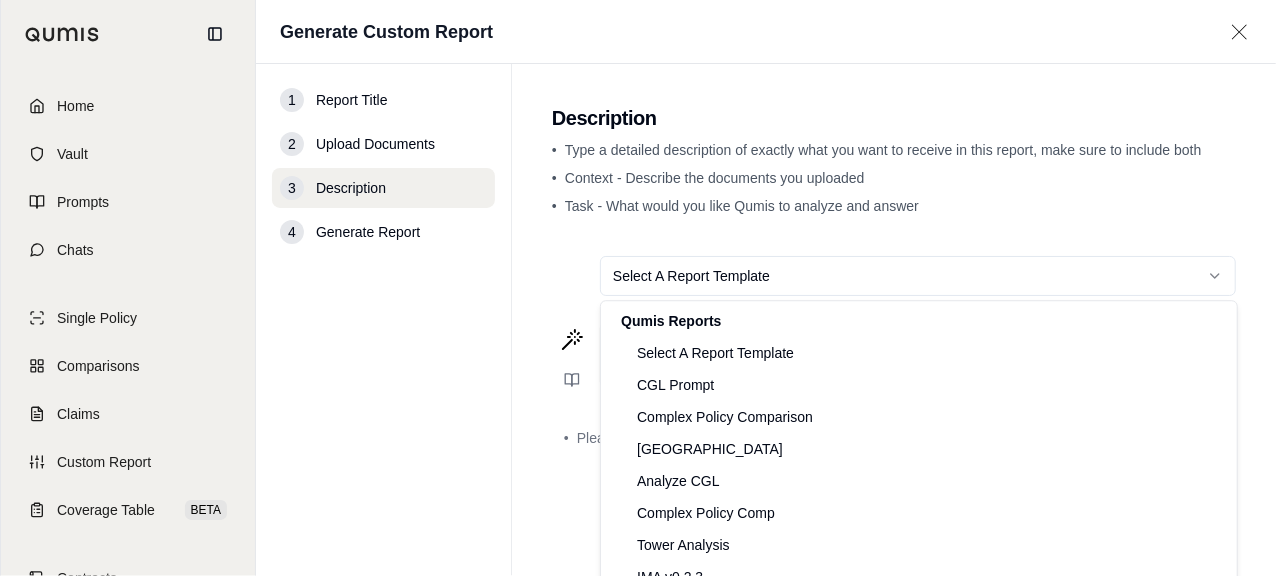 click on "Home Vault Prompts Chats Single Policy Comparisons Claims Custom Report Coverage Table BETA Contracts Legal Search B [PERSON_NAME] Crcgroup Generate Custom Report 1 Report Title 2 Upload Documents 3 Description 4 Generate Report Description • Type a detailed description of exactly what you want to receive in this report, make sure to include both • Context - Describe the documents you uploaded • Task - What would you like Qumis to analyze and answer Select A Report Template Please type in your own prompt or choose one we have pre-written for particular situations which you may edit. • Please provide a description of what you want analyzed Previous Generate Custom Report →
Qumis Reports Select A Report Template CGL Prompt  Complex Policy Comparison Analyze Tower Analyze CGL  Complex Policy Comp Tower Analysis  IMA v0.2.3 My Reports D&O Coverage check 0 EPL Coverage 0" at bounding box center (638, 288) 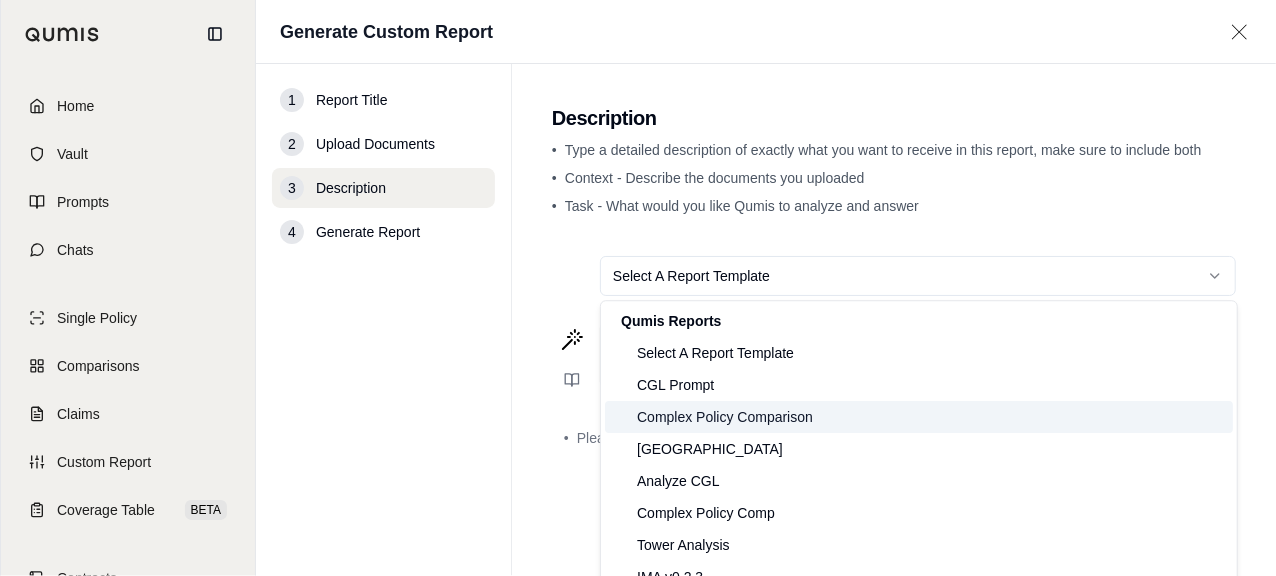 scroll, scrollTop: 33, scrollLeft: 0, axis: vertical 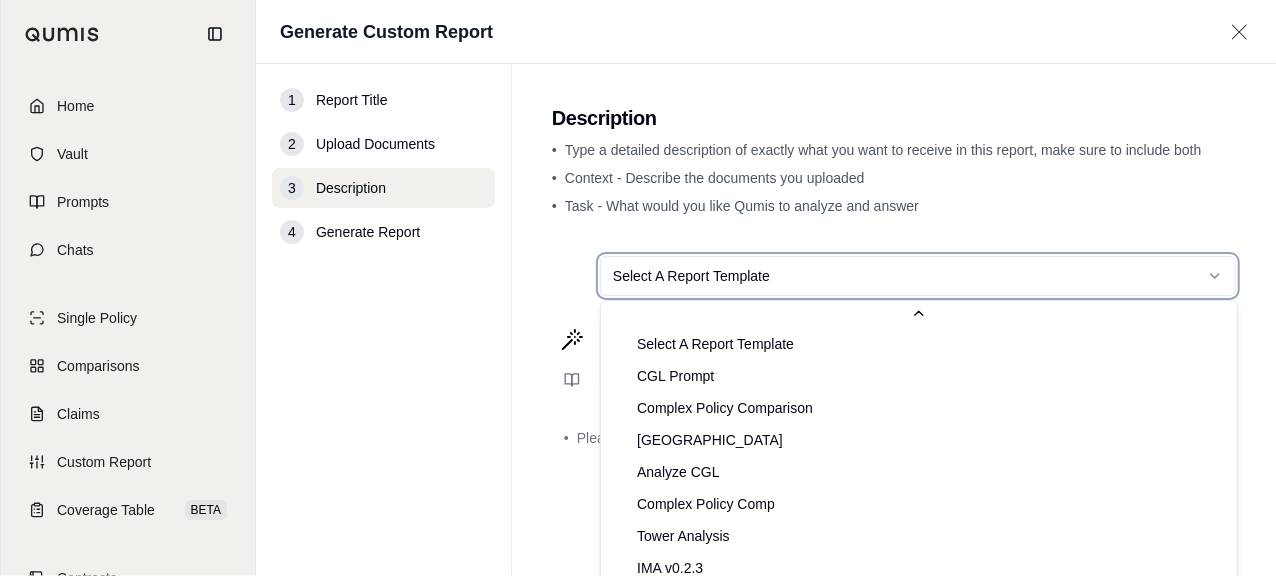 click on "Home Vault Prompts Chats Single Policy Comparisons Claims Custom Report Coverage Table BETA Contracts Legal Search B [PERSON_NAME] Crcgroup Generate Custom Report 1 Report Title 2 Upload Documents 3 Description 4 Generate Report Description • Type a detailed description of exactly what you want to receive in this report, make sure to include both • Context - Describe the documents you uploaded • Task - What would you like Qumis to analyze and answer Select A Report Template Please type in your own prompt or choose one we have pre-written for particular situations which you may edit. • Please provide a description of what you want analyzed Previous Generate Custom Report →
Qumis Reports Select A Report Template CGL Prompt  Complex Policy Comparison Analyze Tower Analyze CGL  Complex Policy Comp Tower Analysis  IMA v0.2.3 My Reports D&O Coverage check 0 EPL Coverage 0" at bounding box center [638, 288] 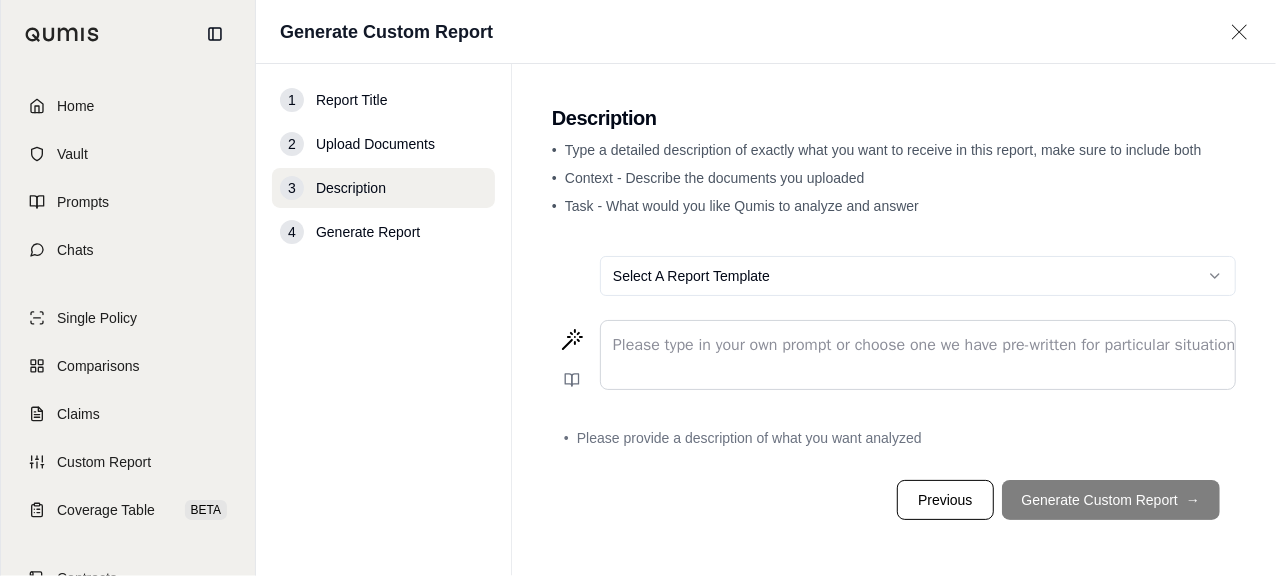 click at bounding box center (918, 345) 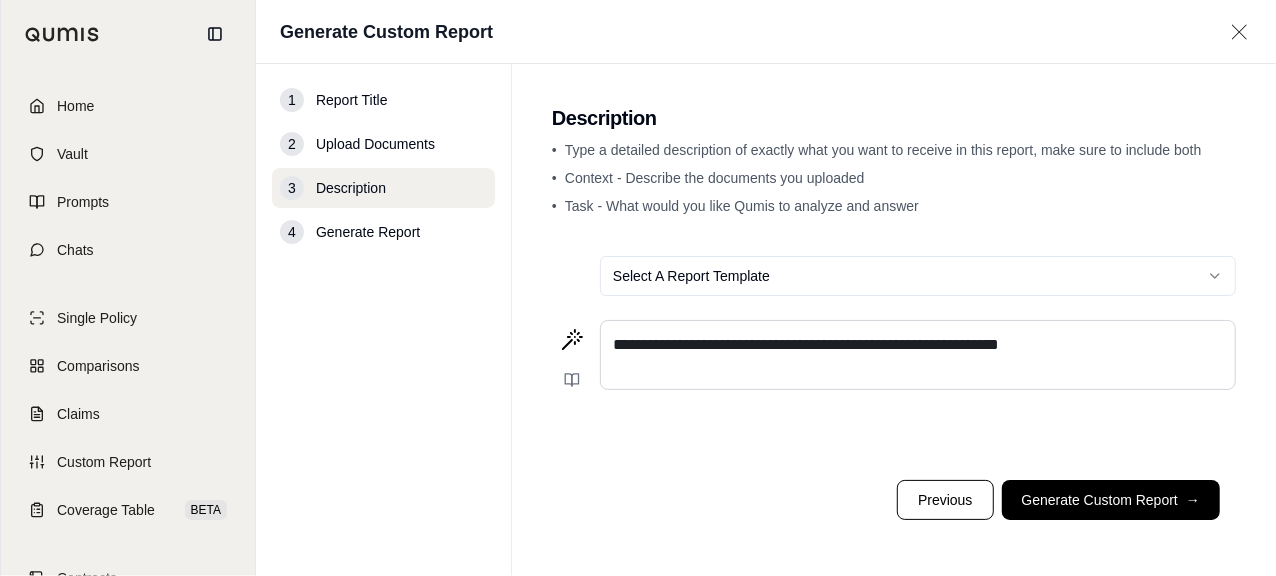click on "**********" at bounding box center (918, 345) 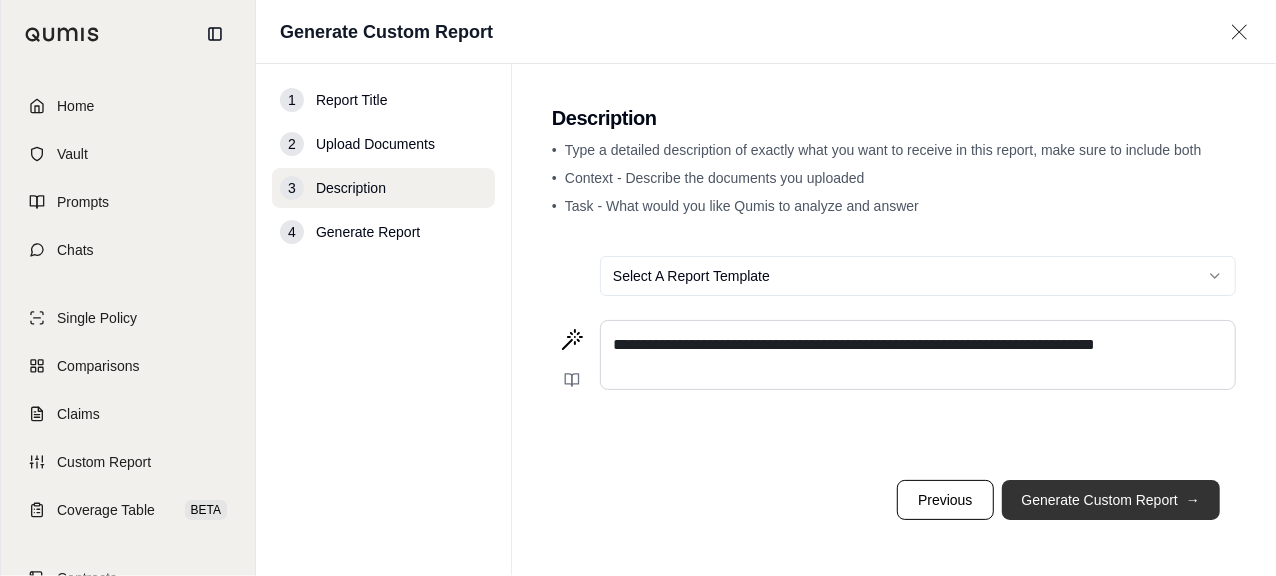 click on "Generate Custom Report →" at bounding box center (1111, 500) 